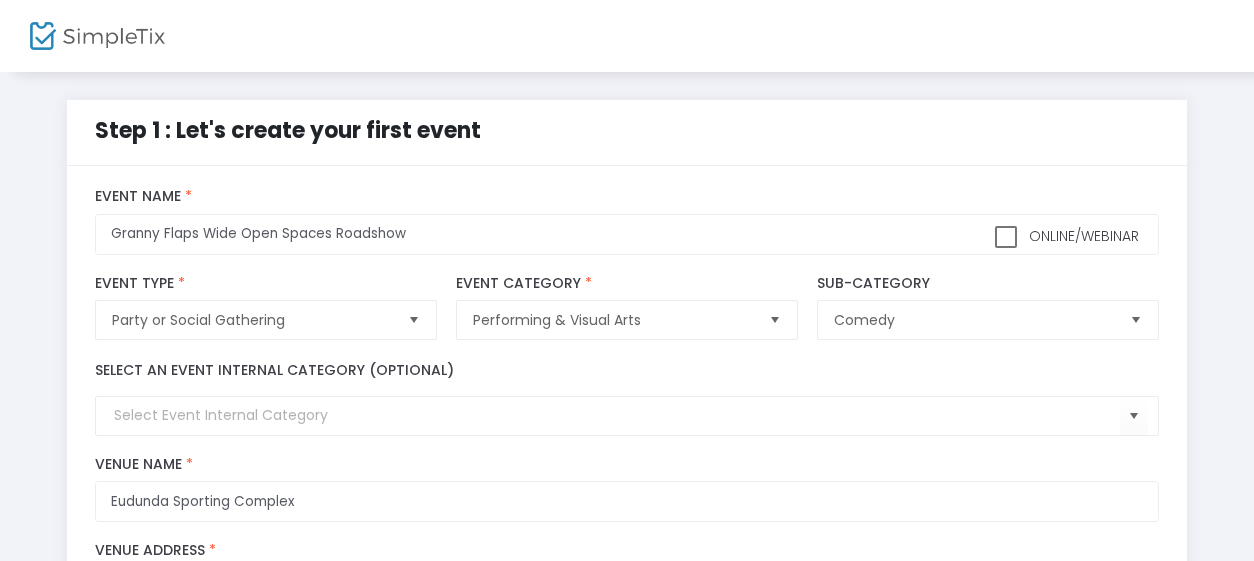 scroll, scrollTop: 238, scrollLeft: 0, axis: vertical 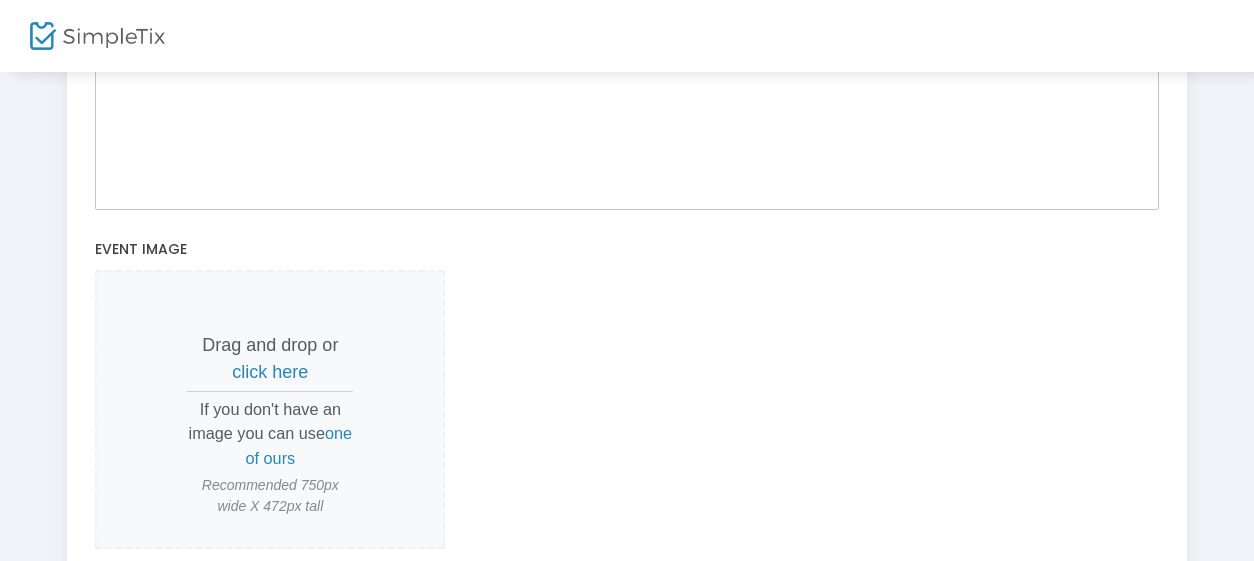 click on "click here" at bounding box center [270, 372] 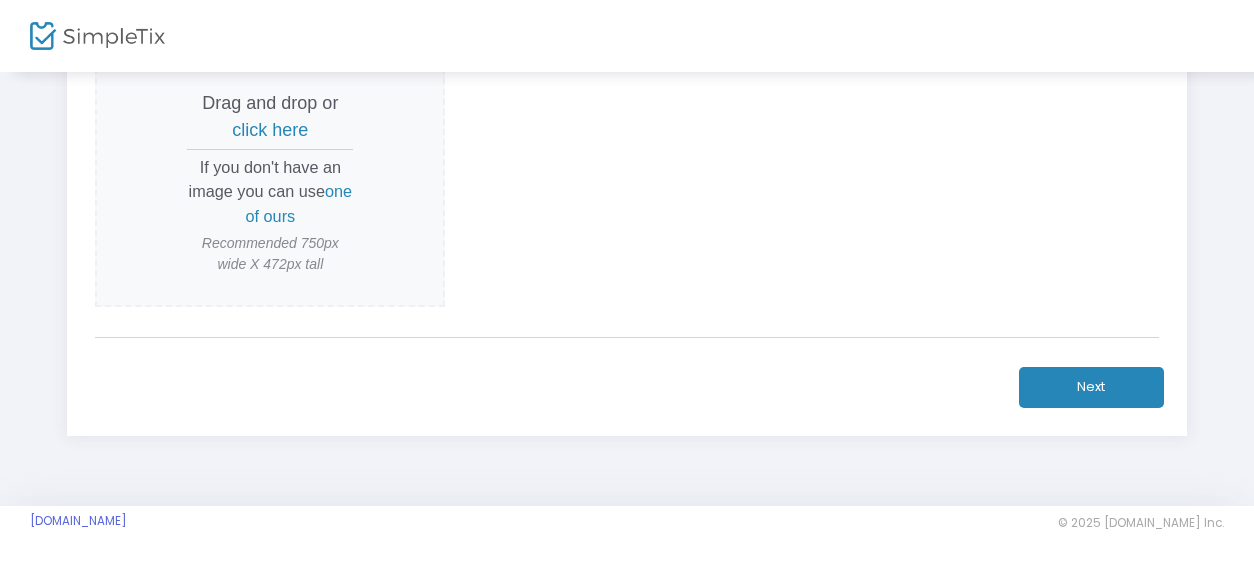 scroll, scrollTop: 0, scrollLeft: 0, axis: both 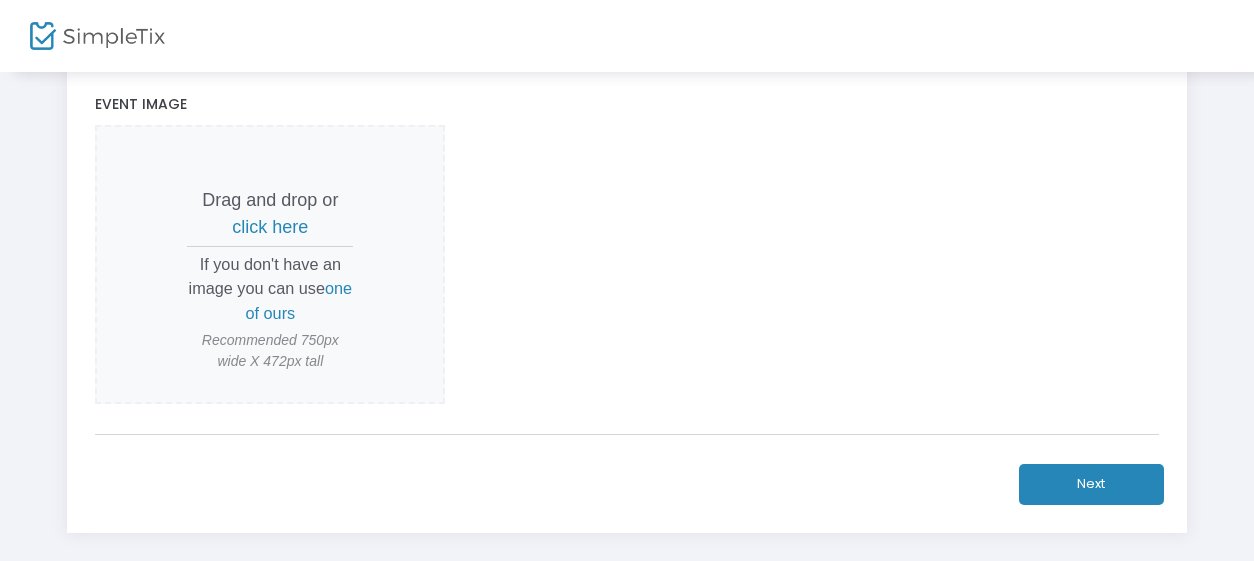click on "If you don't have an image you can use  one of ours" at bounding box center [270, 288] 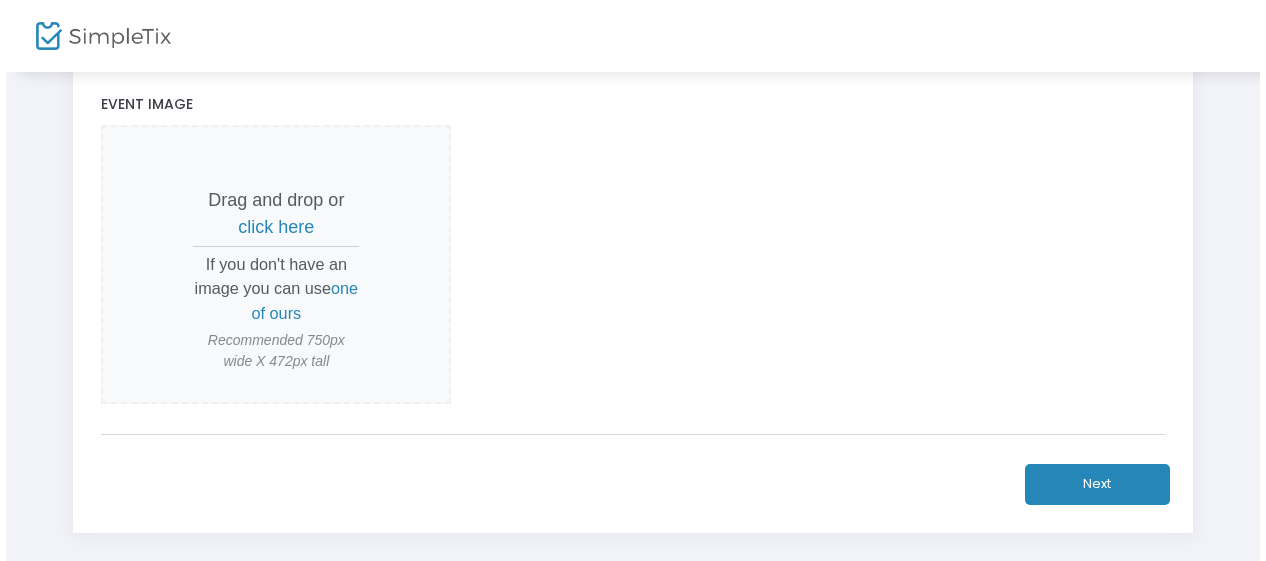 scroll, scrollTop: 0, scrollLeft: 0, axis: both 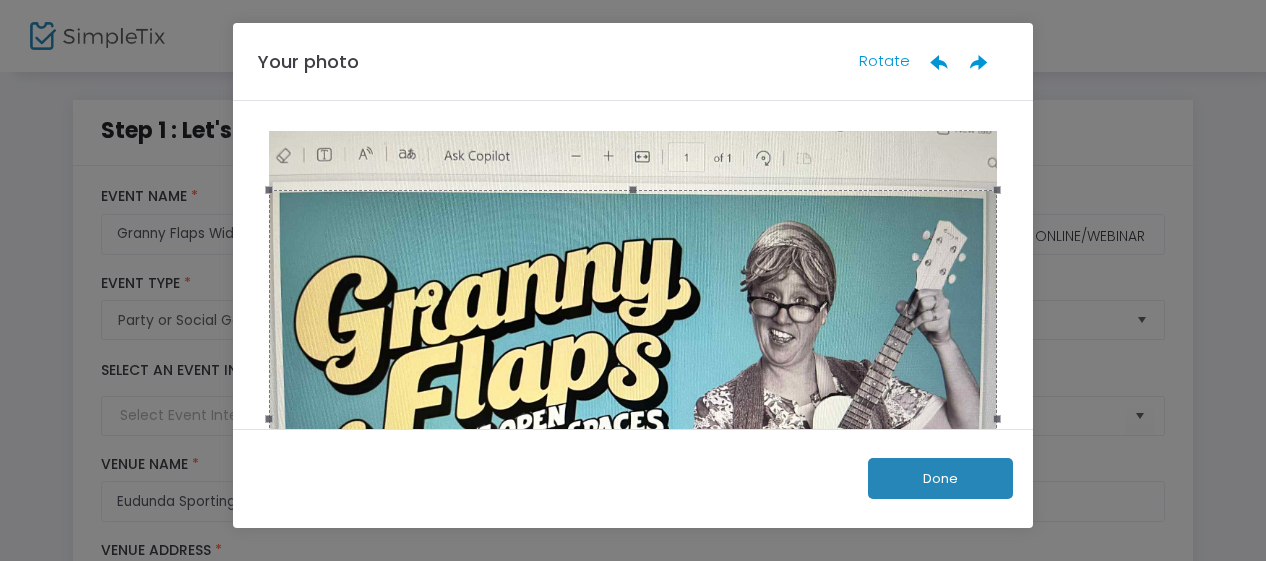drag, startPoint x: 764, startPoint y: 314, endPoint x: 743, endPoint y: 337, distance: 31.144823 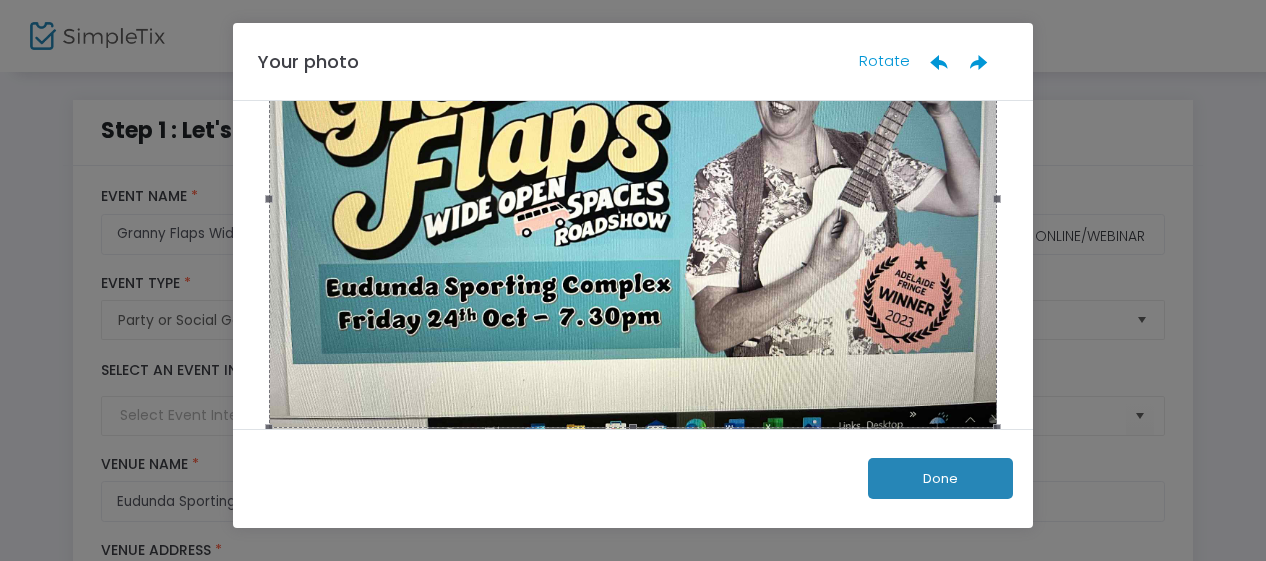 scroll, scrollTop: 230, scrollLeft: 0, axis: vertical 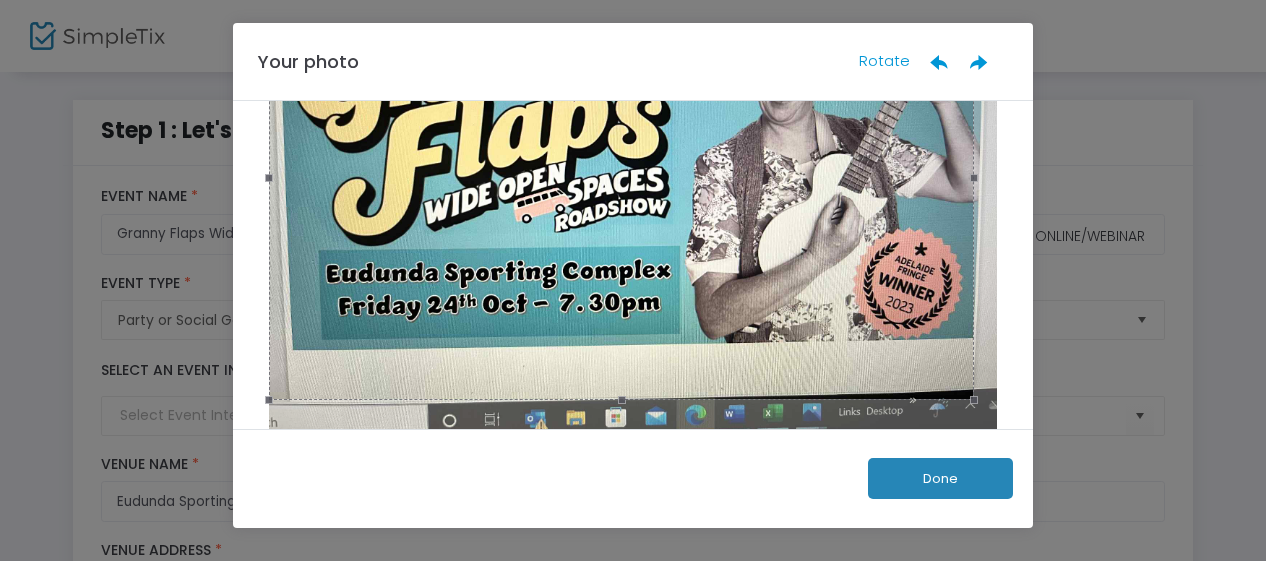 drag, startPoint x: 990, startPoint y: 412, endPoint x: 967, endPoint y: 317, distance: 97.74457 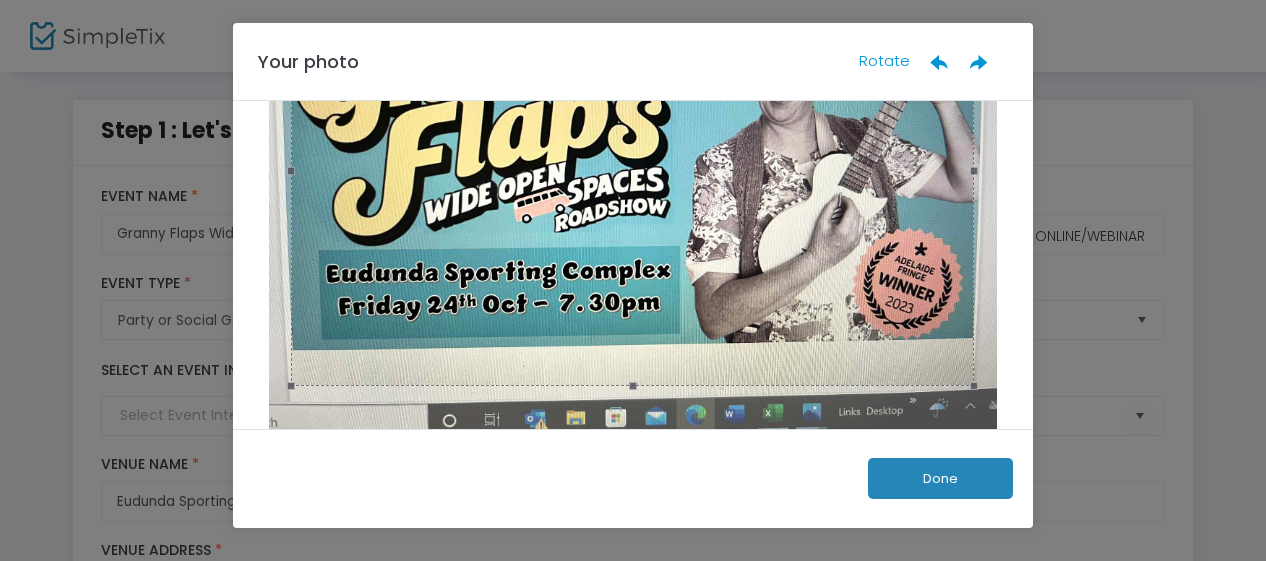 drag, startPoint x: 261, startPoint y: 173, endPoint x: 283, endPoint y: 179, distance: 22.803509 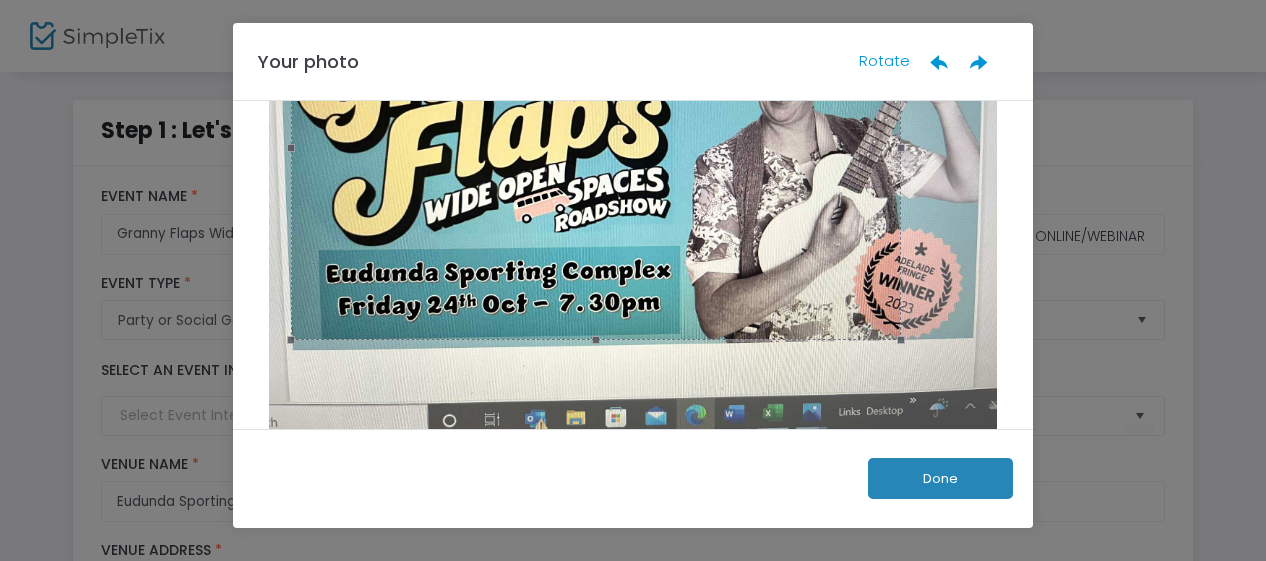 drag, startPoint x: 623, startPoint y: 386, endPoint x: 687, endPoint y: 340, distance: 78.81624 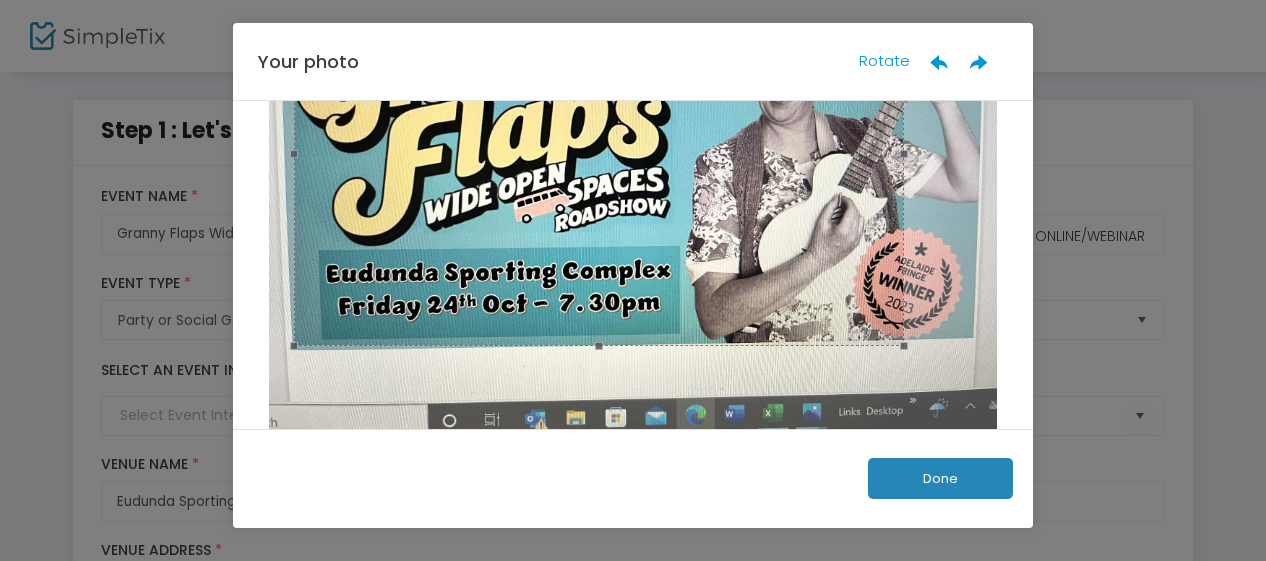 click 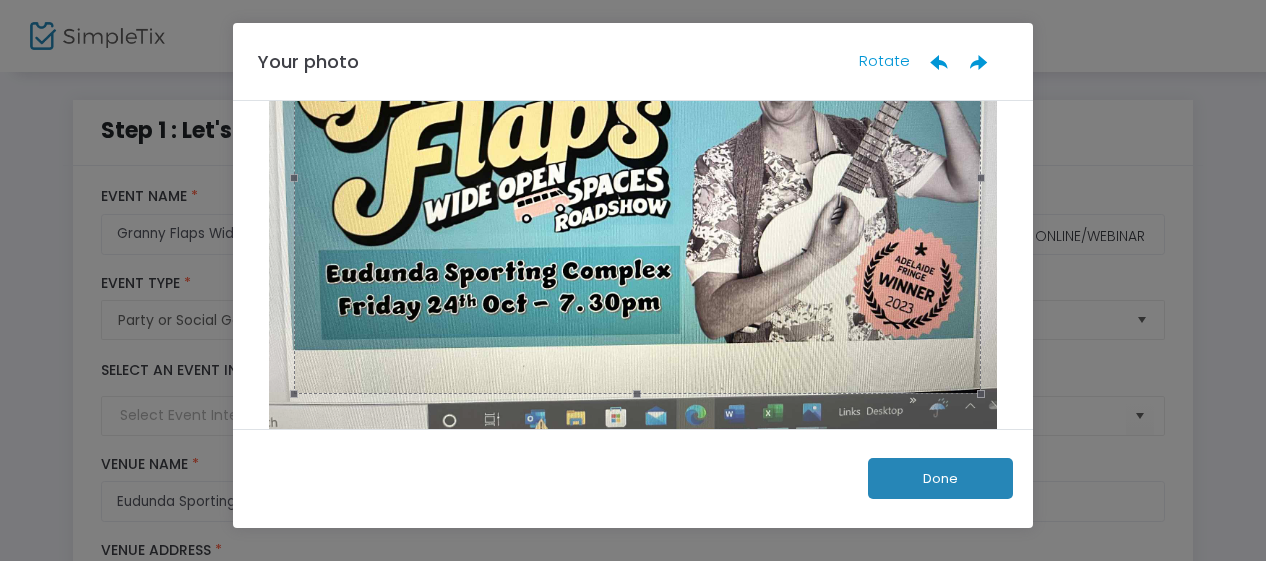 drag, startPoint x: 903, startPoint y: 148, endPoint x: 980, endPoint y: 148, distance: 77 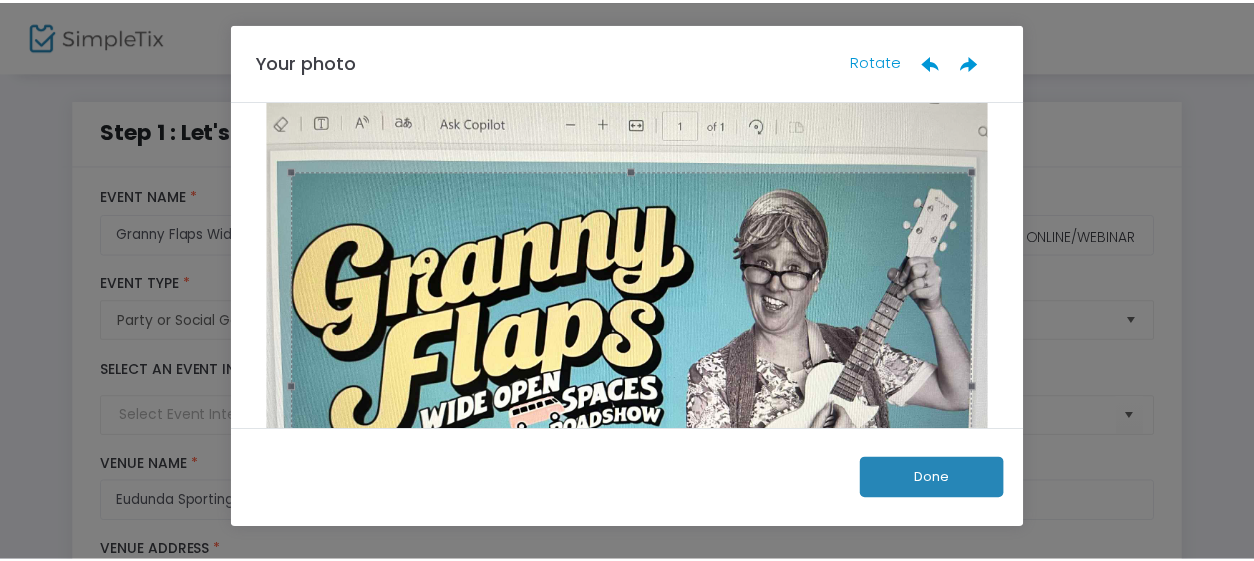 scroll, scrollTop: 0, scrollLeft: 0, axis: both 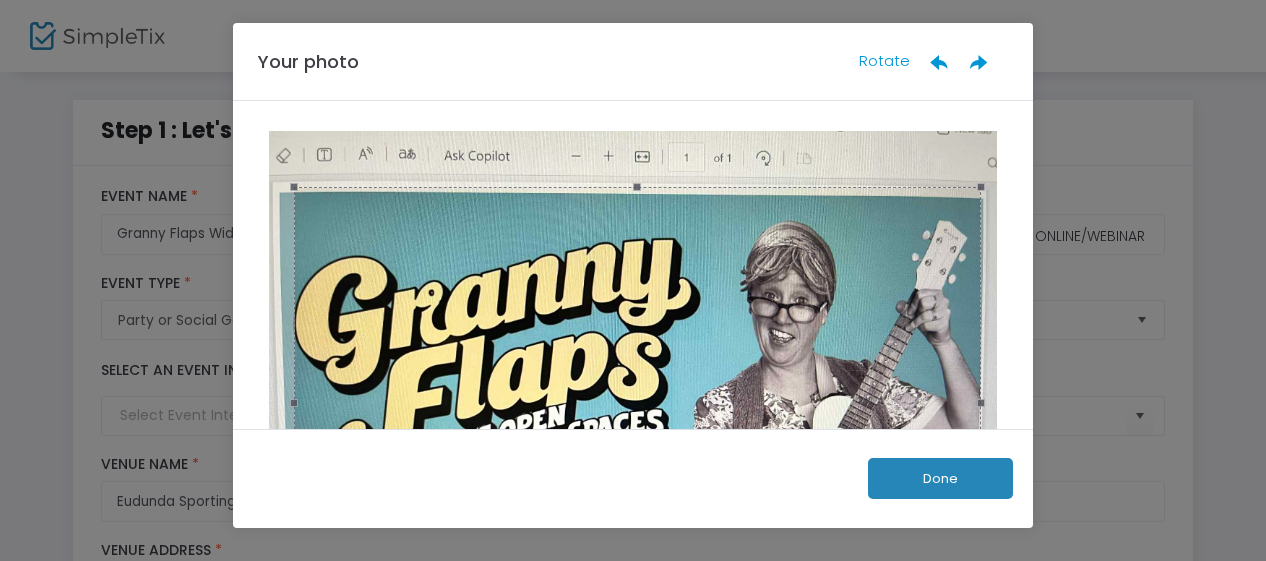 drag, startPoint x: 659, startPoint y: 259, endPoint x: 659, endPoint y: 242, distance: 17 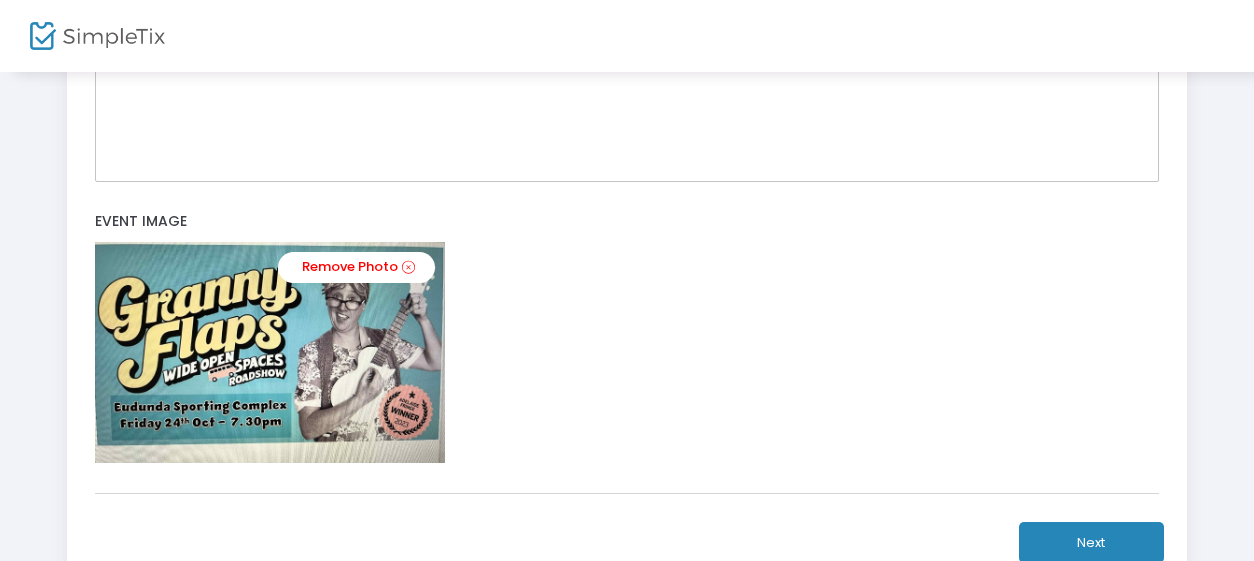 scroll, scrollTop: 827, scrollLeft: 0, axis: vertical 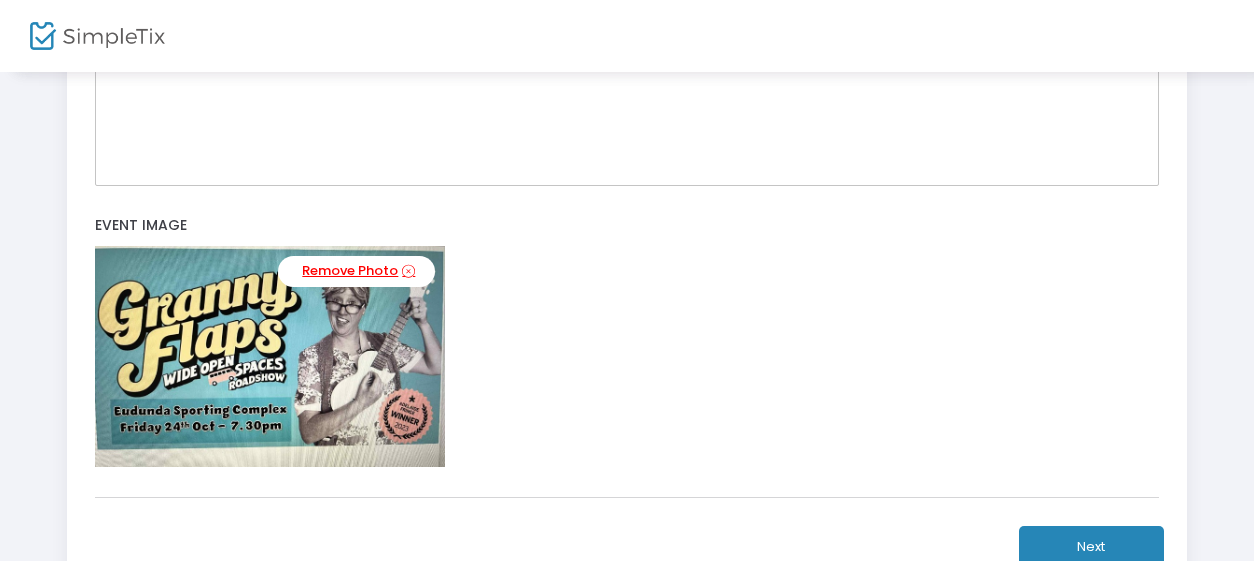 click on "Remove Photo" at bounding box center (356, 271) 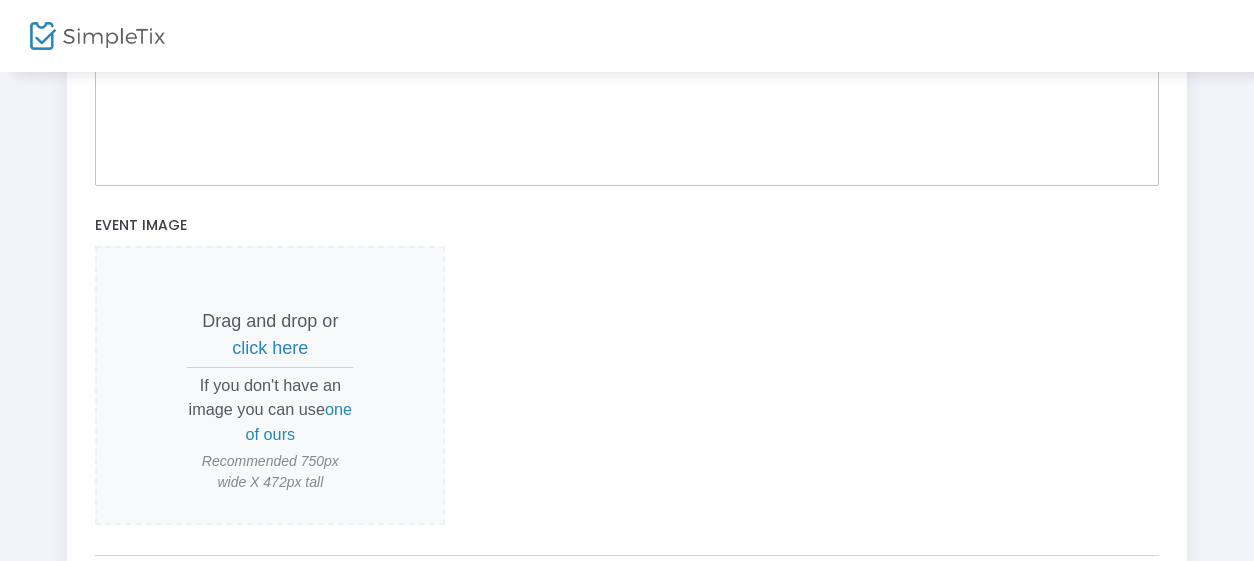 click on "click here" at bounding box center (270, 348) 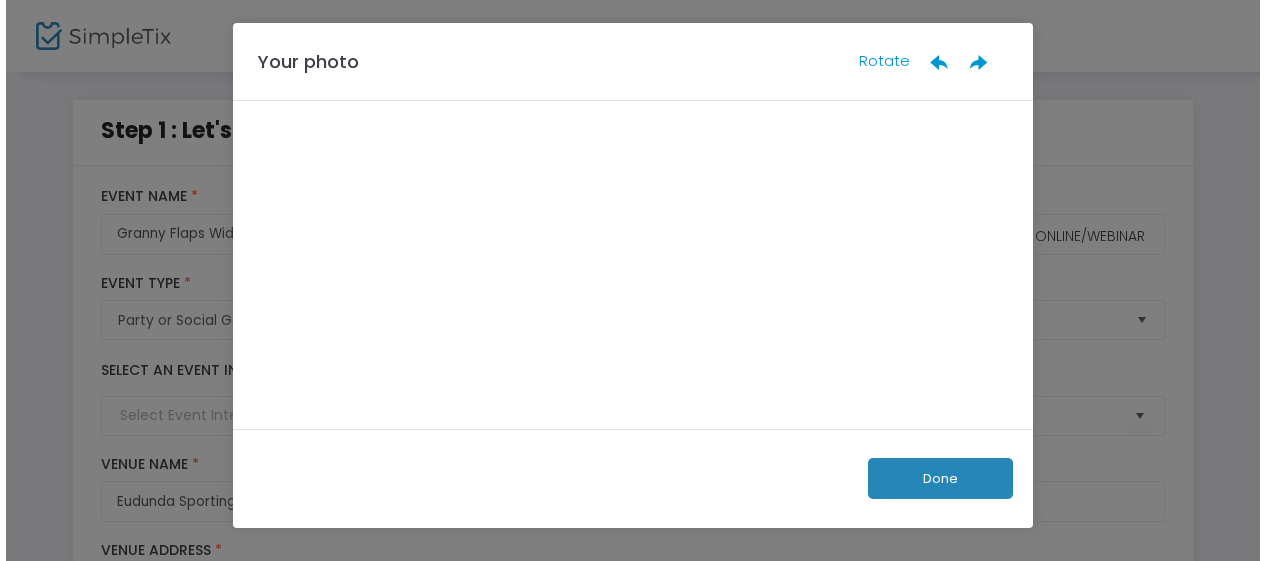 scroll, scrollTop: 0, scrollLeft: 0, axis: both 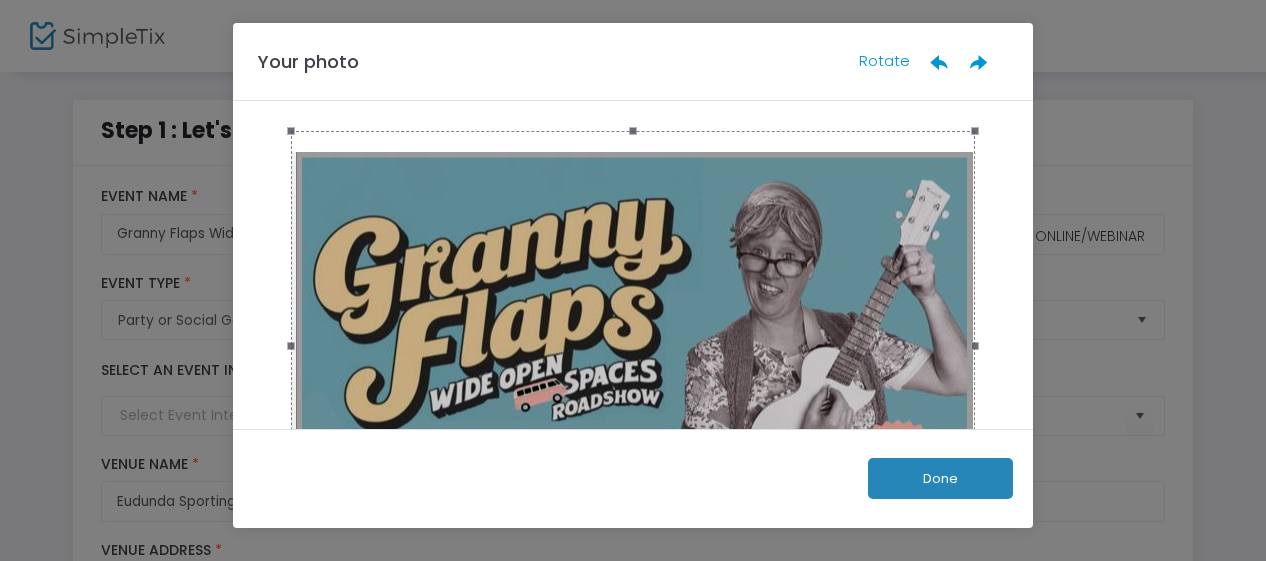 drag, startPoint x: 686, startPoint y: 339, endPoint x: 686, endPoint y: 375, distance: 36 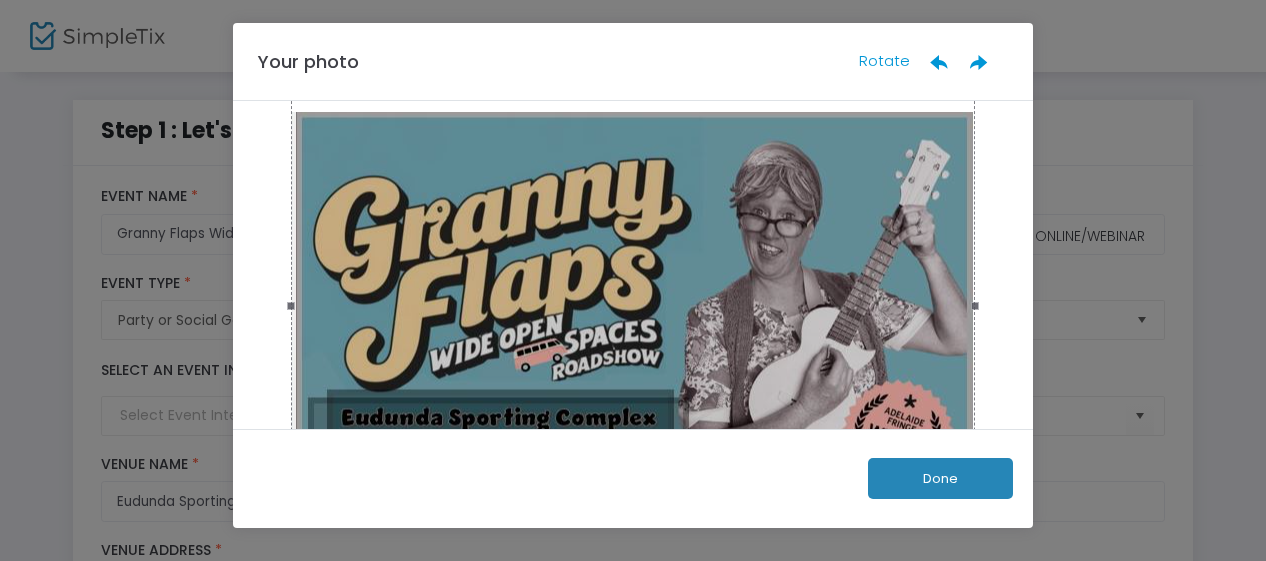 scroll, scrollTop: 0, scrollLeft: 0, axis: both 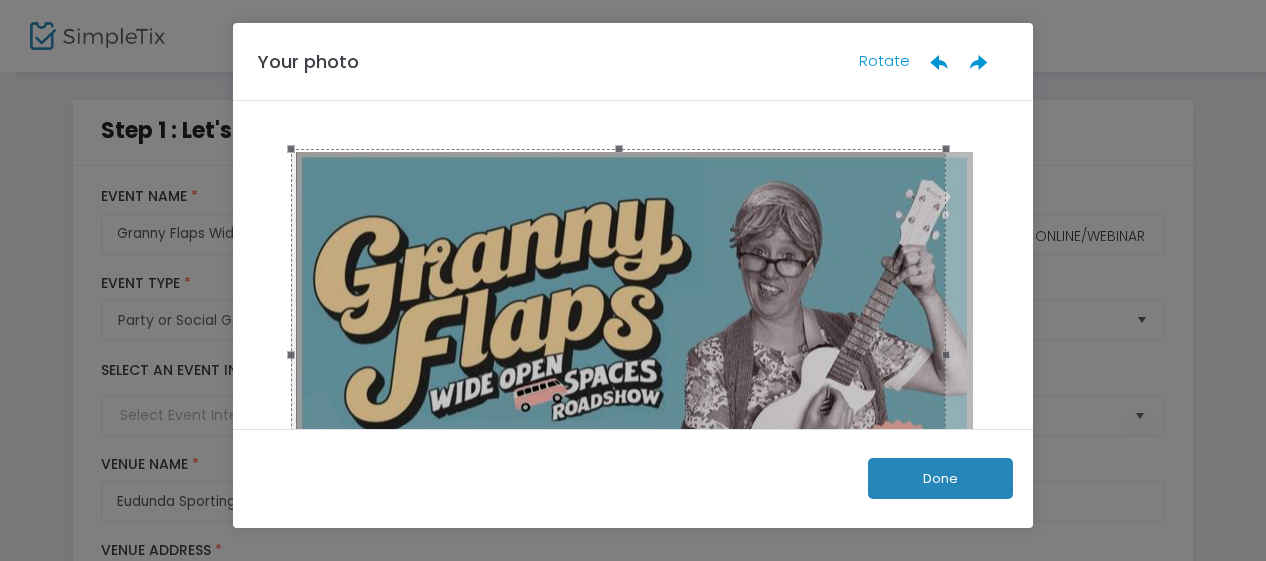 drag, startPoint x: 626, startPoint y: 129, endPoint x: 634, endPoint y: 147, distance: 19.697716 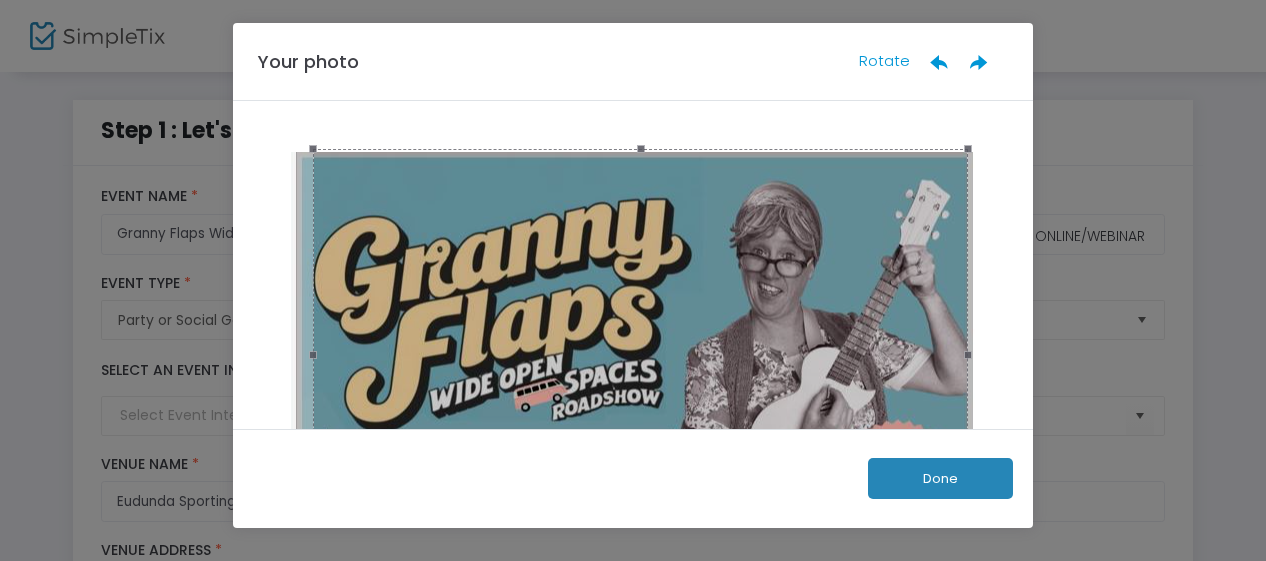 drag, startPoint x: 596, startPoint y: 258, endPoint x: 616, endPoint y: 281, distance: 30.479502 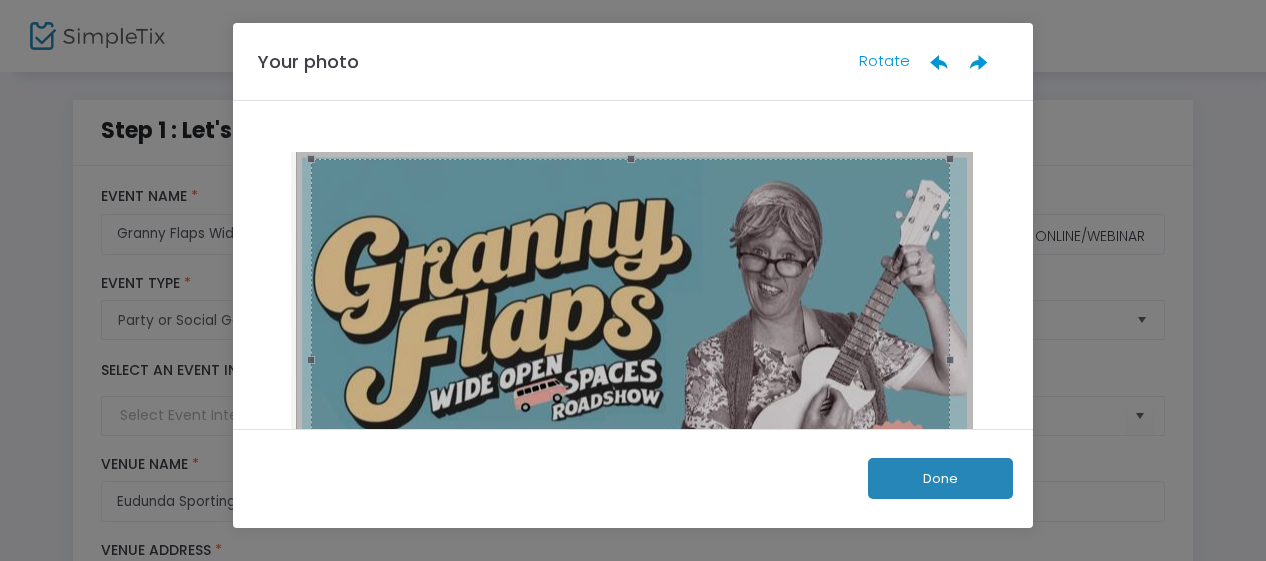 drag, startPoint x: 634, startPoint y: 150, endPoint x: 644, endPoint y: 160, distance: 14.142136 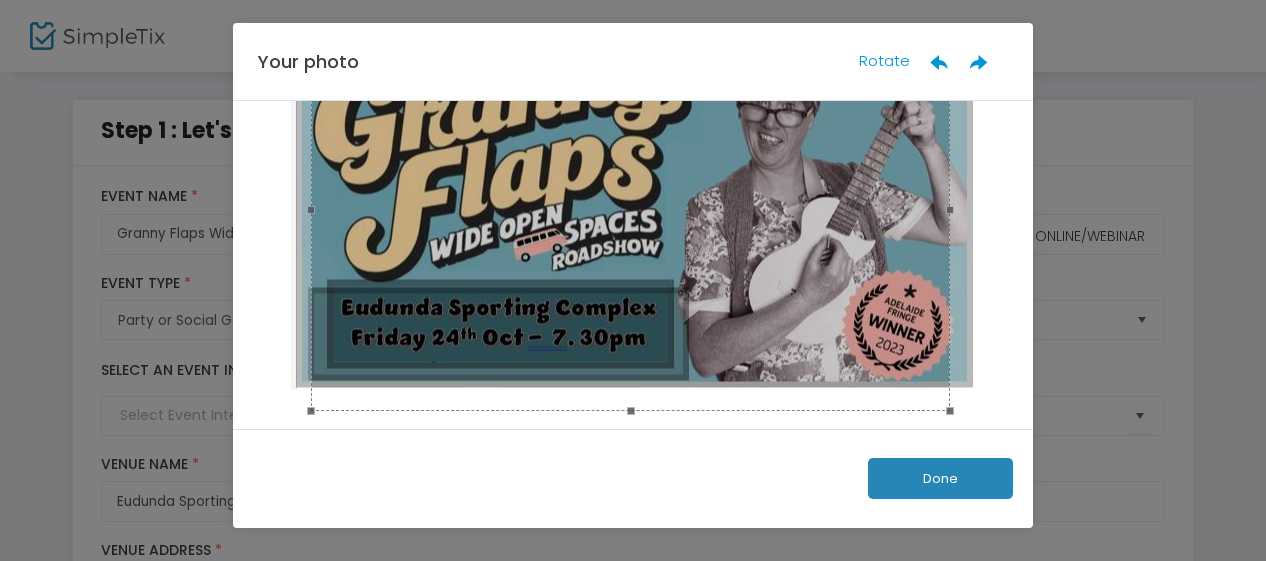 scroll, scrollTop: 161, scrollLeft: 0, axis: vertical 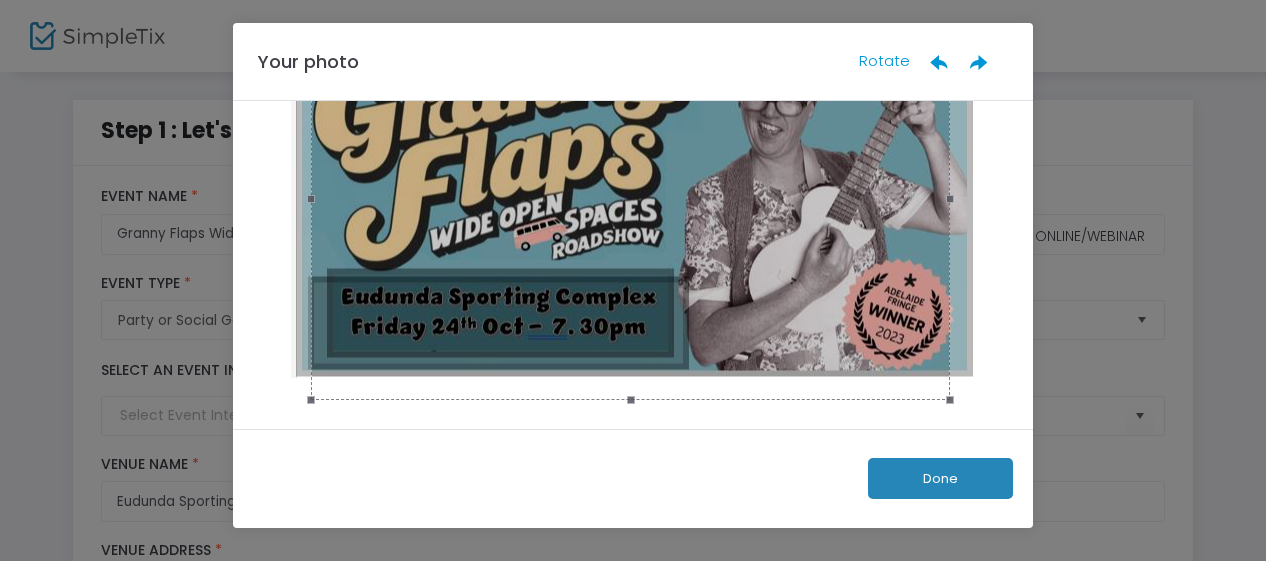 drag, startPoint x: 952, startPoint y: 201, endPoint x: 970, endPoint y: 201, distance: 18 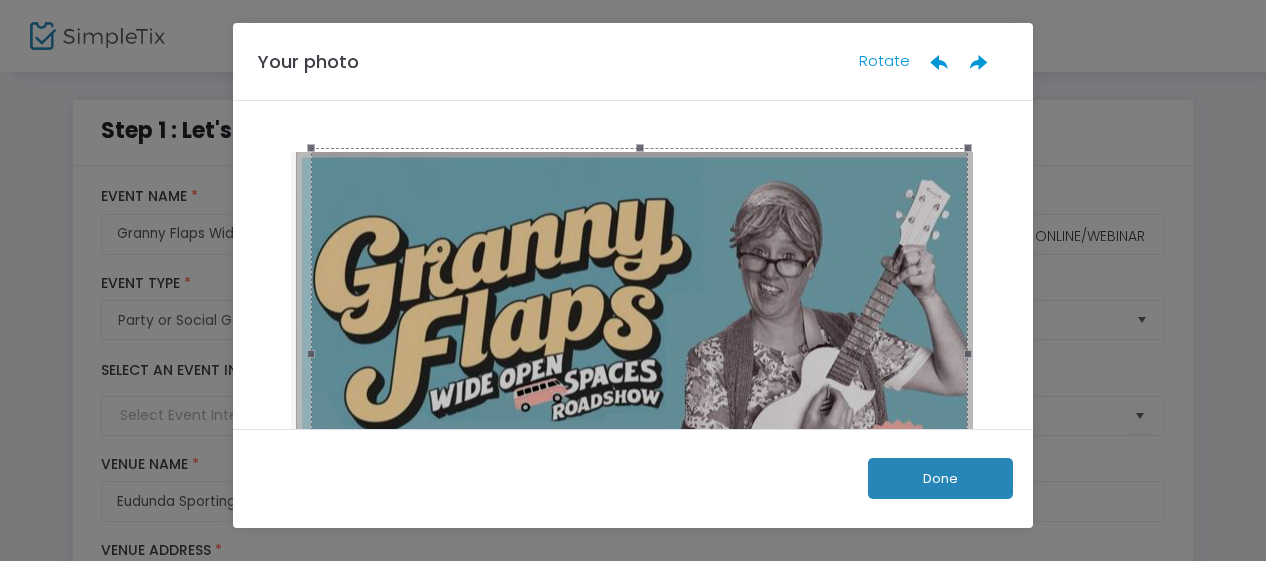drag, startPoint x: 943, startPoint y: 157, endPoint x: 961, endPoint y: 159, distance: 18.110771 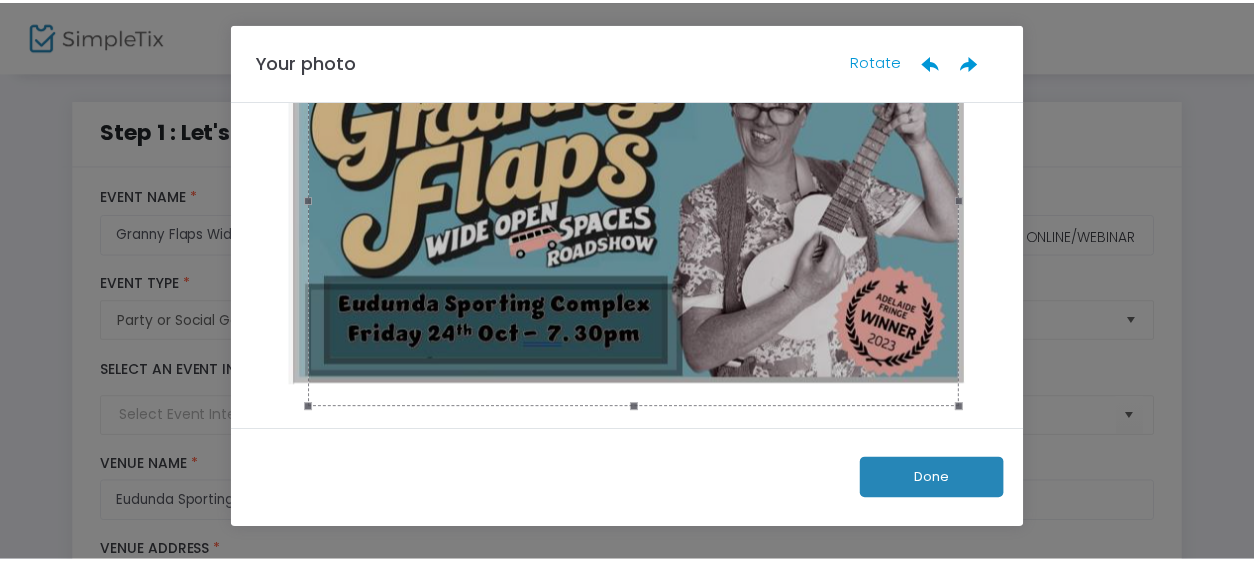 scroll, scrollTop: 161, scrollLeft: 0, axis: vertical 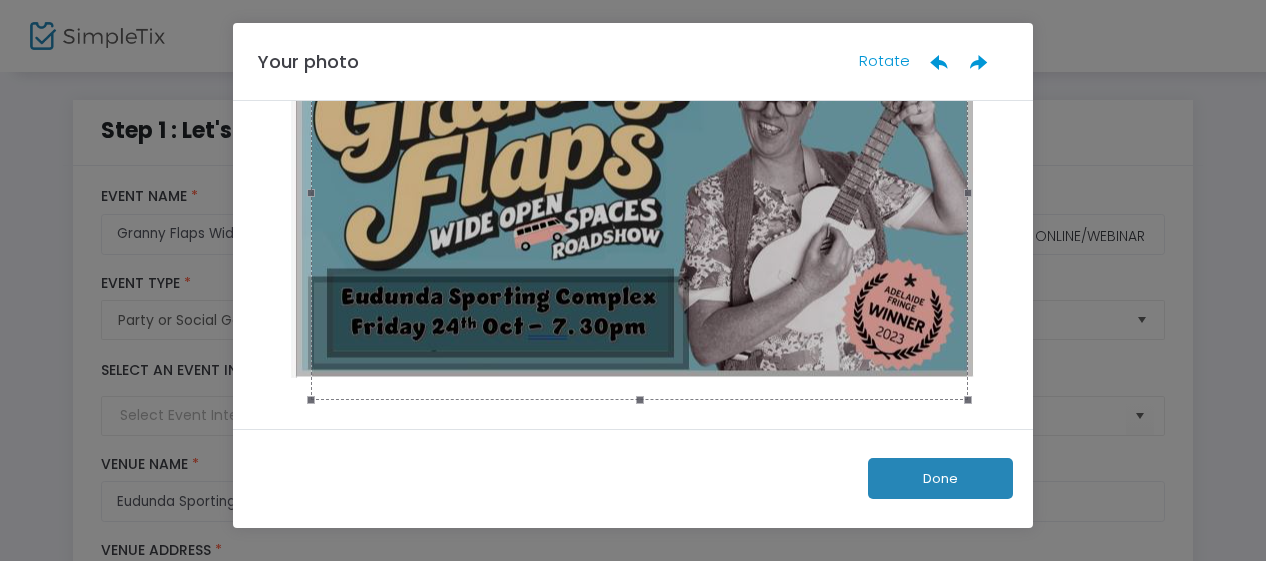 click on "Done" 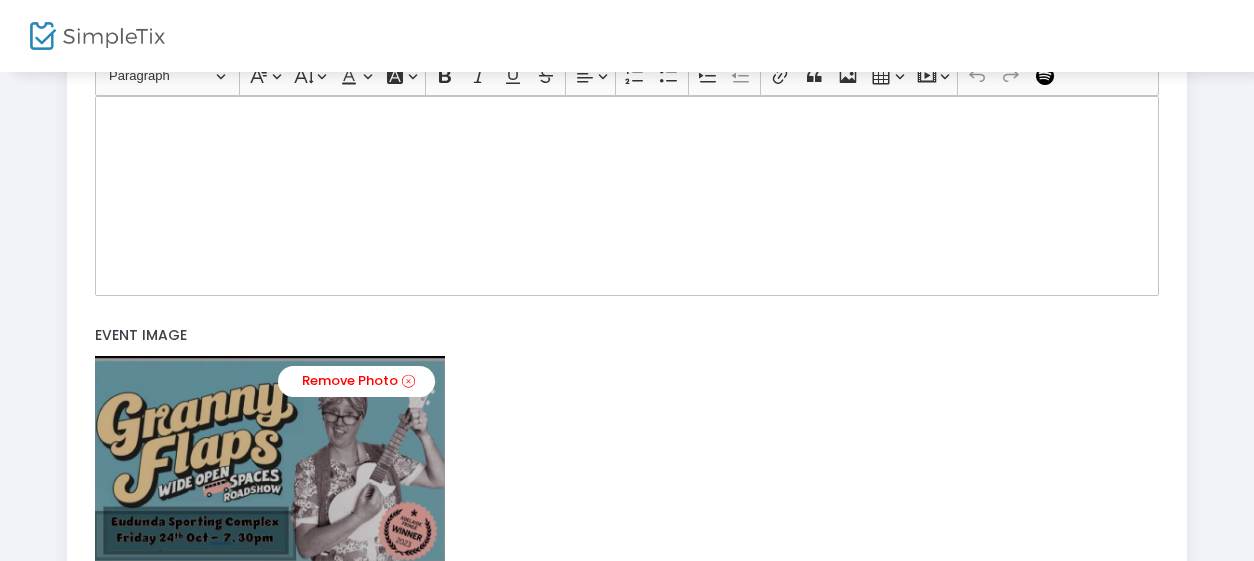 scroll, scrollTop: 783, scrollLeft: 0, axis: vertical 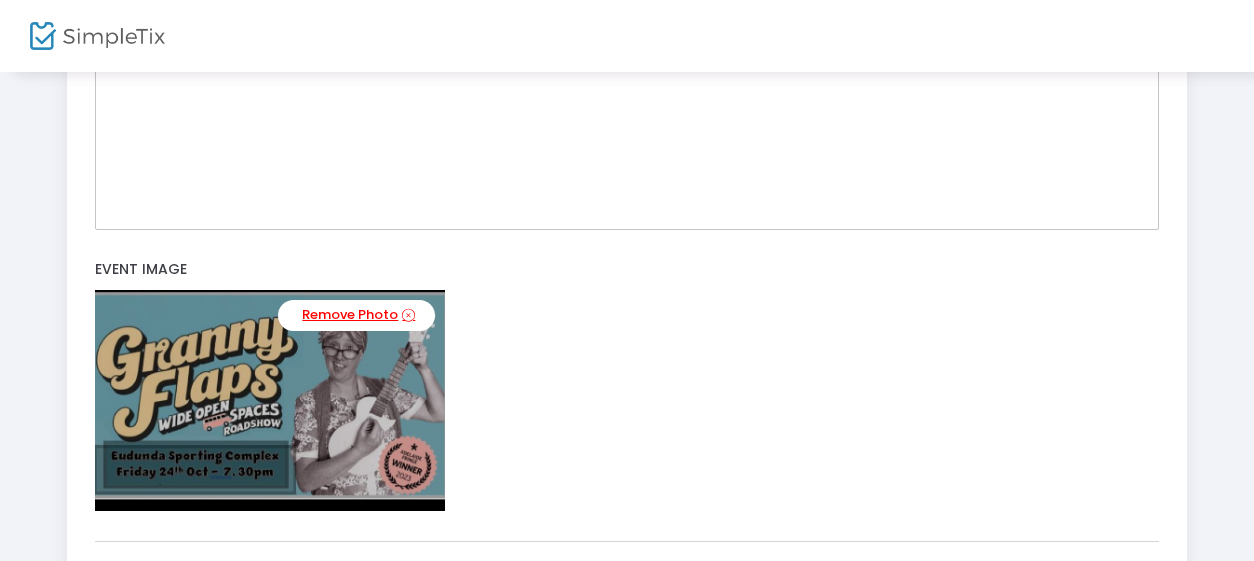 click on "Remove Photo" at bounding box center [356, 315] 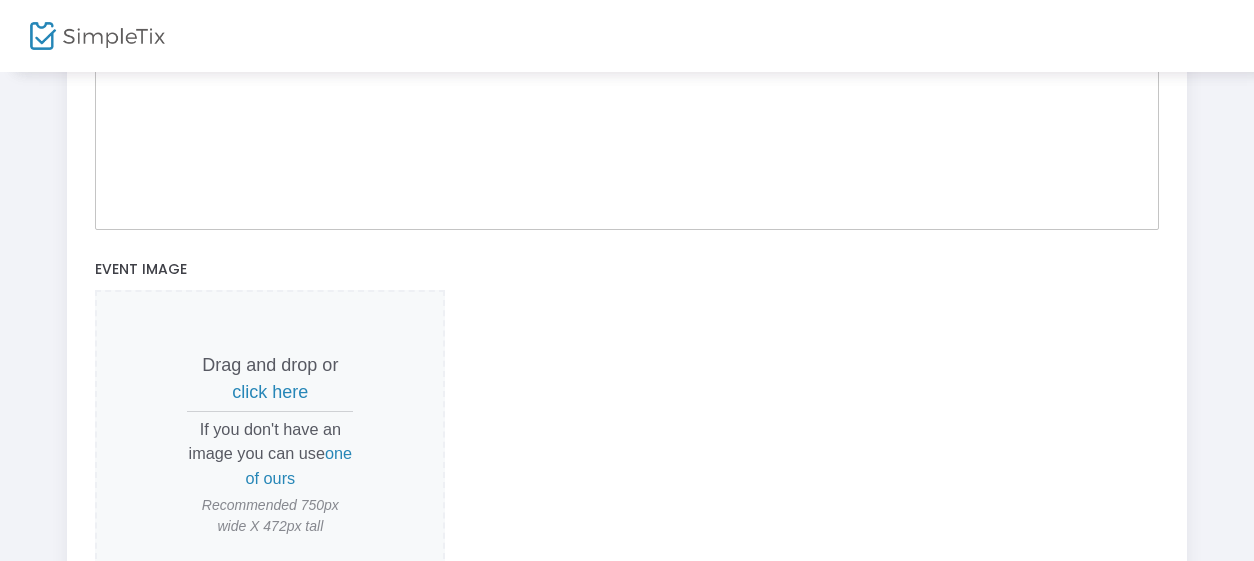 click on "click here" at bounding box center [270, 392] 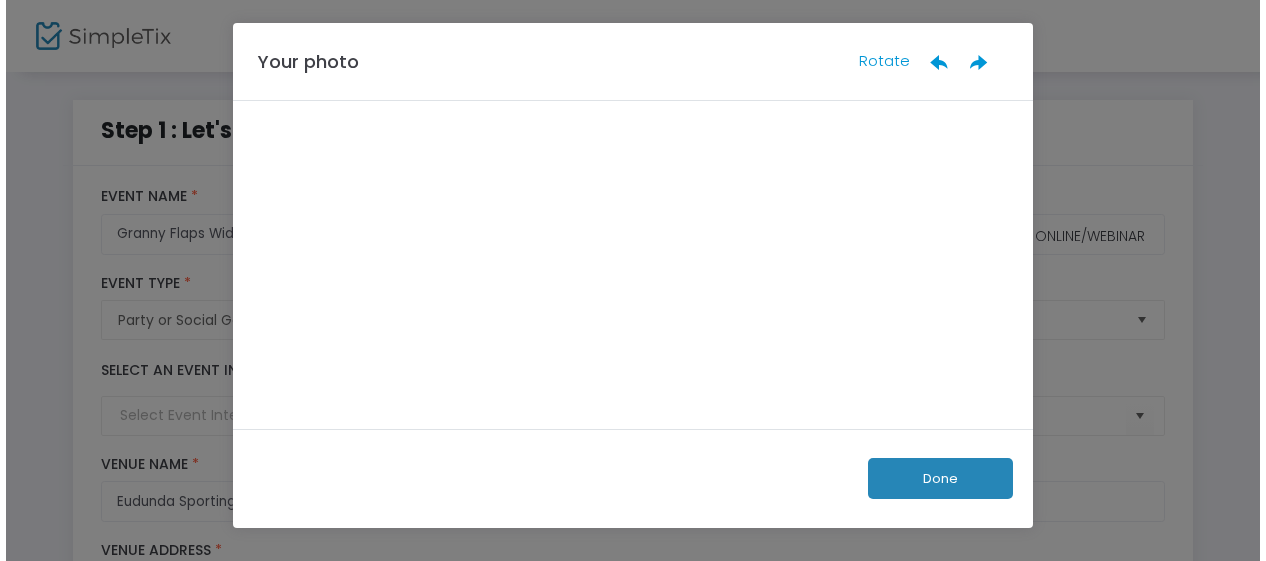 scroll, scrollTop: 0, scrollLeft: 0, axis: both 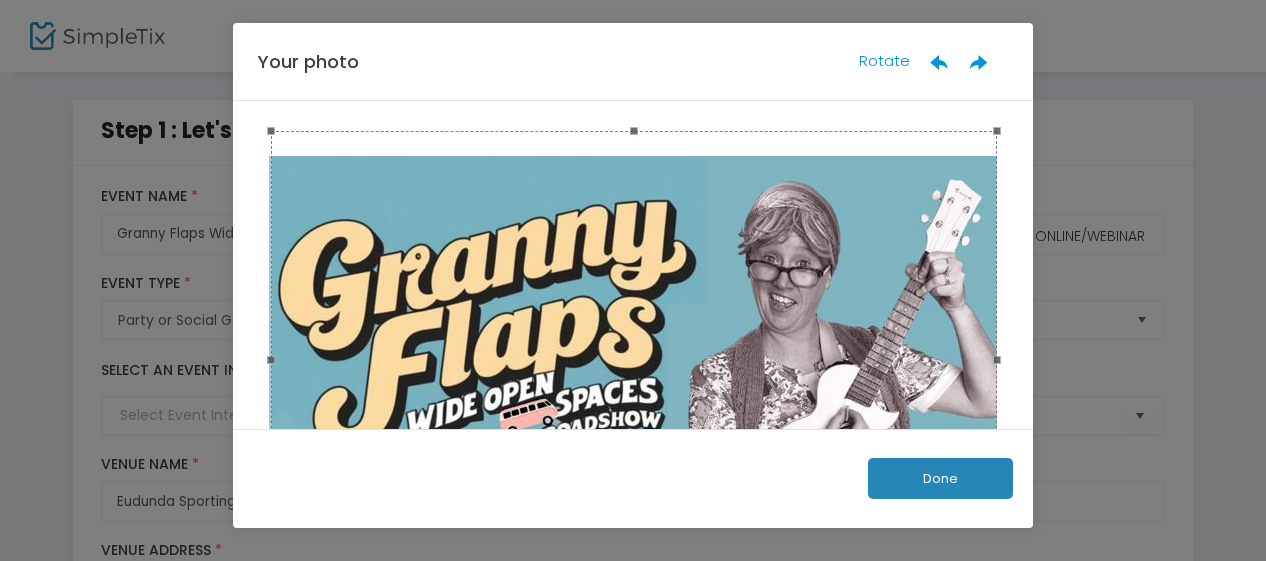 drag, startPoint x: 759, startPoint y: 229, endPoint x: 798, endPoint y: 283, distance: 66.61081 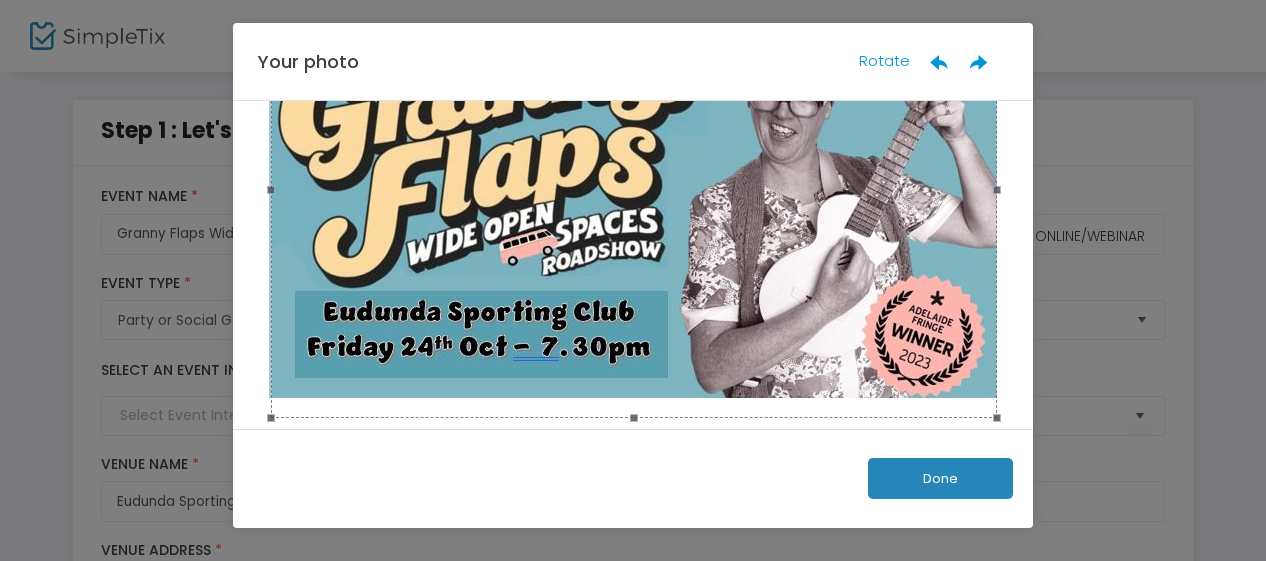 scroll, scrollTop: 188, scrollLeft: 0, axis: vertical 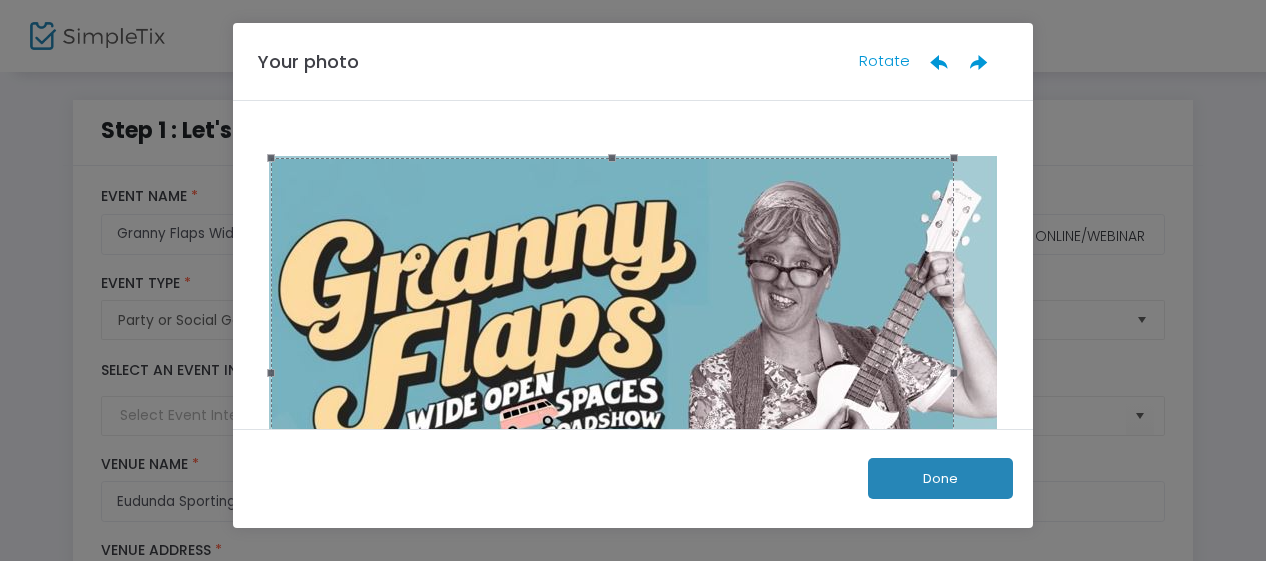 drag, startPoint x: 627, startPoint y: 133, endPoint x: 687, endPoint y: 160, distance: 65.795135 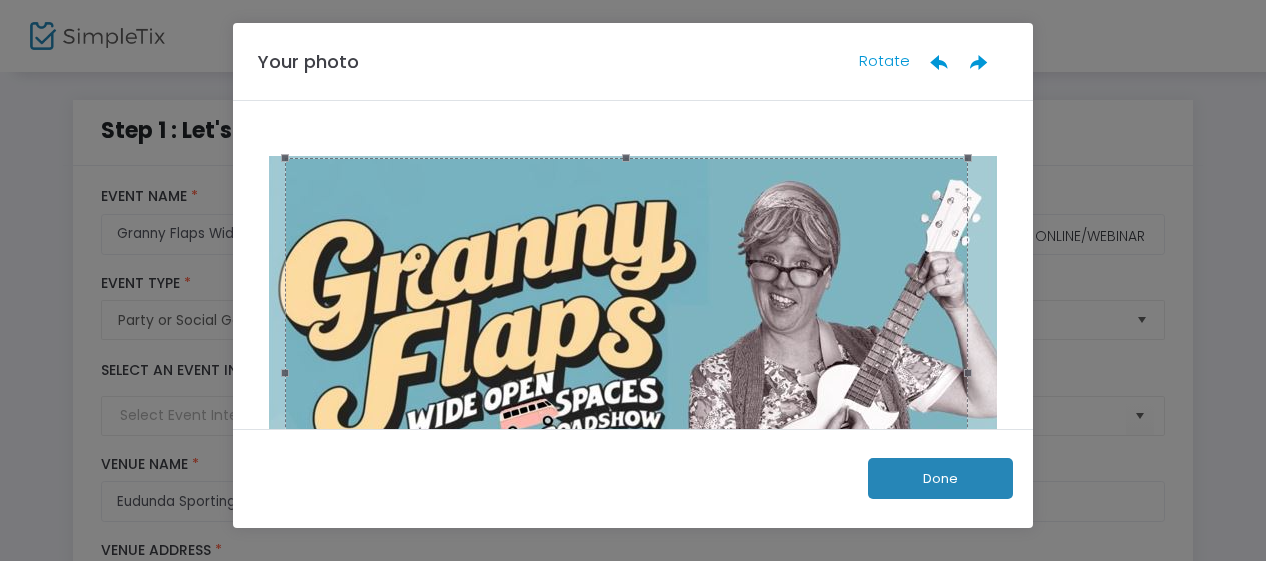 drag, startPoint x: 625, startPoint y: 240, endPoint x: 639, endPoint y: 242, distance: 14.142136 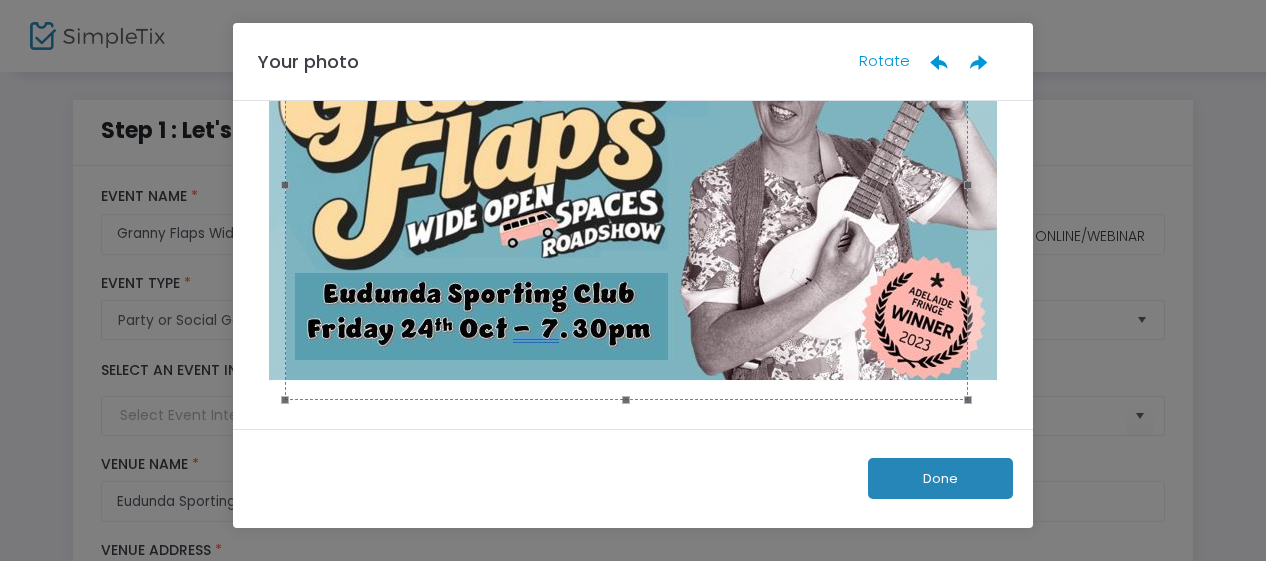 drag, startPoint x: 962, startPoint y: 398, endPoint x: 1005, endPoint y: 397, distance: 43.011627 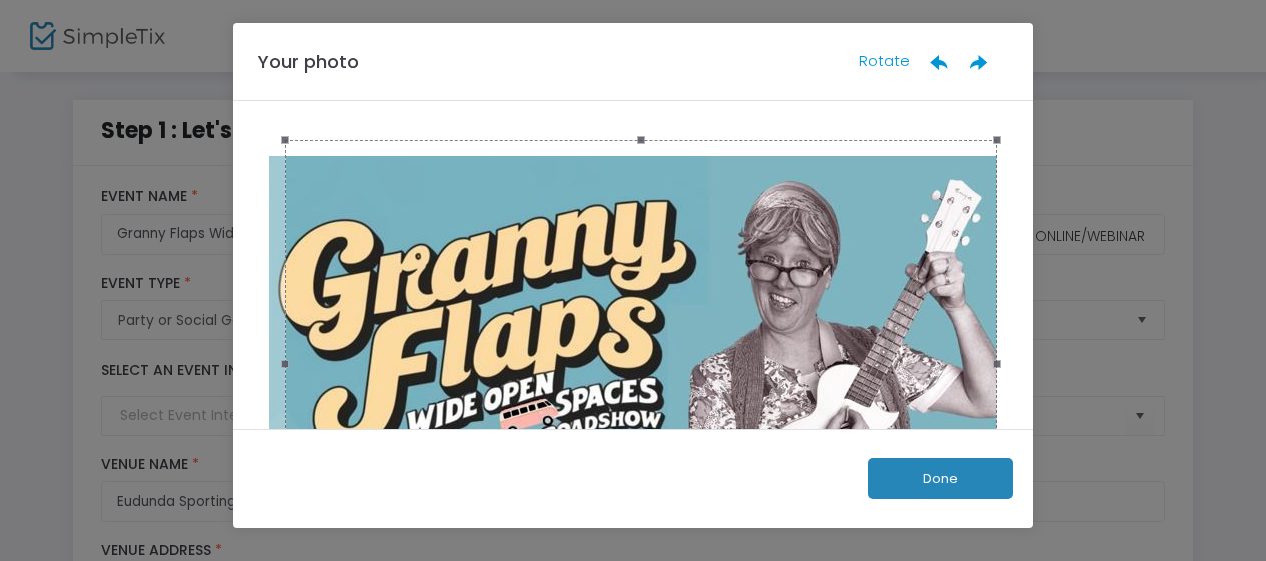 drag, startPoint x: 961, startPoint y: 159, endPoint x: 1023, endPoint y: 146, distance: 63.348244 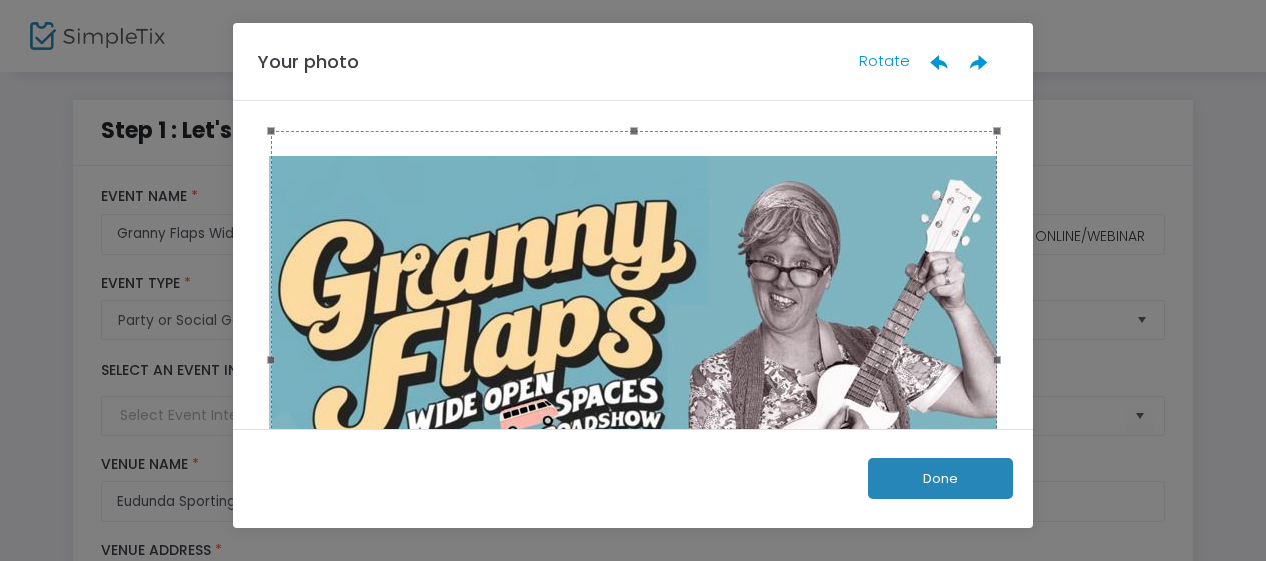 drag, startPoint x: 276, startPoint y: 135, endPoint x: 242, endPoint y: 118, distance: 38.013157 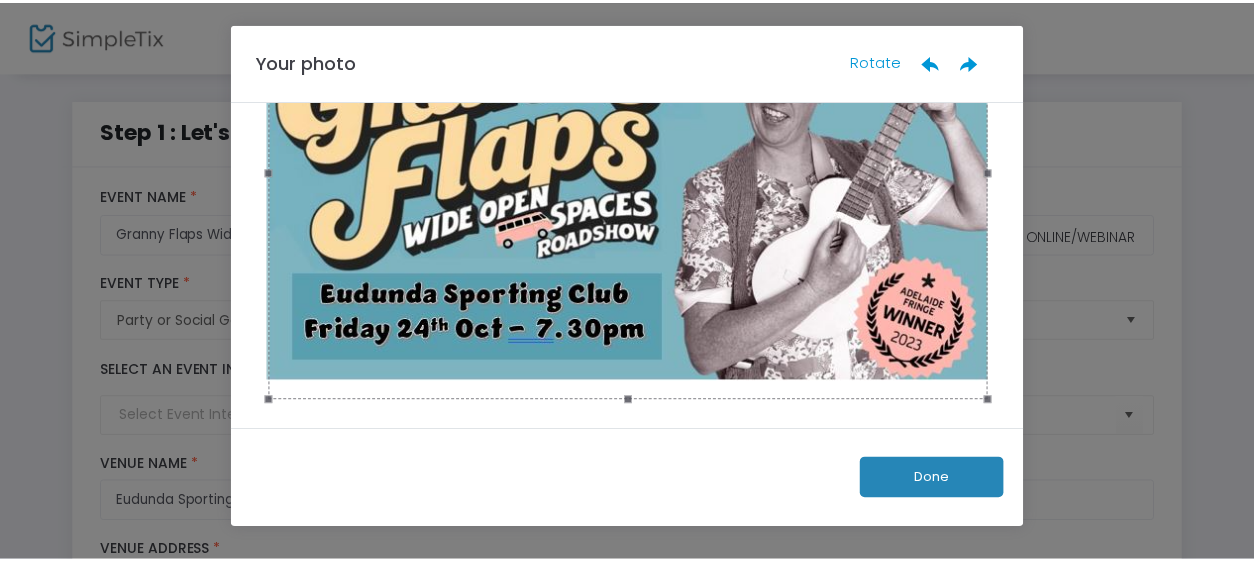 scroll, scrollTop: 0, scrollLeft: 0, axis: both 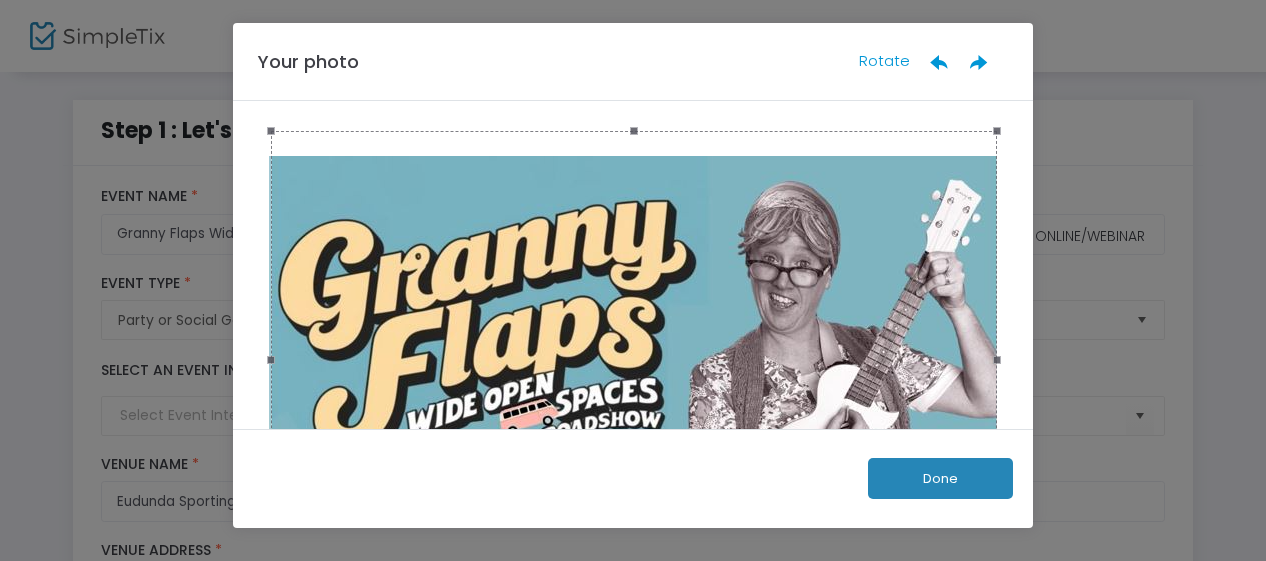 click on "Done" 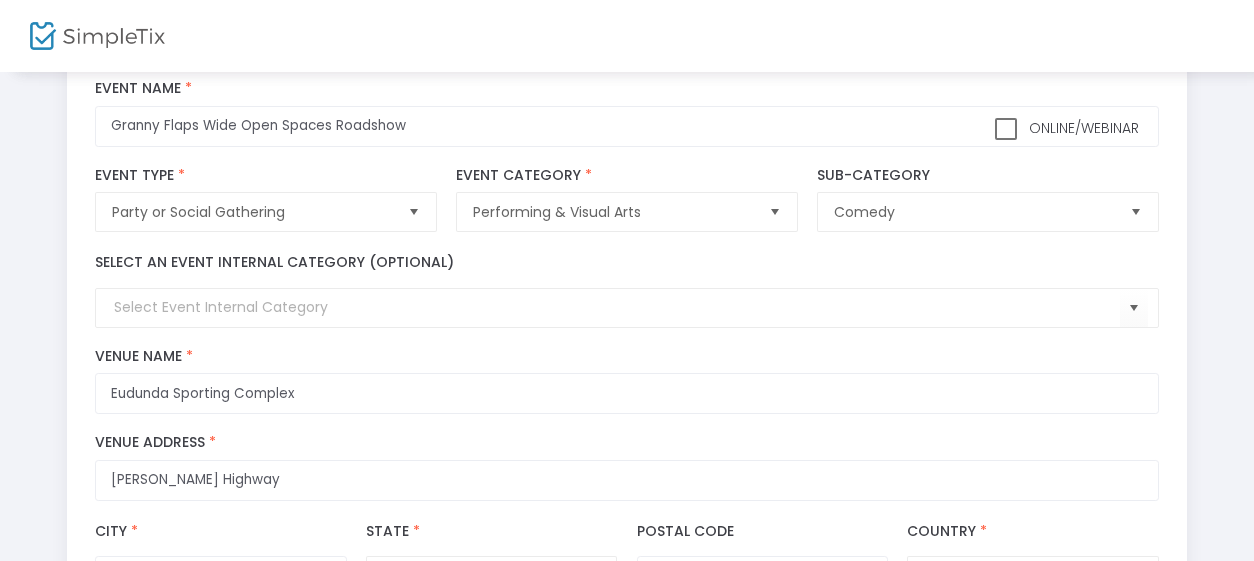scroll, scrollTop: 128, scrollLeft: 0, axis: vertical 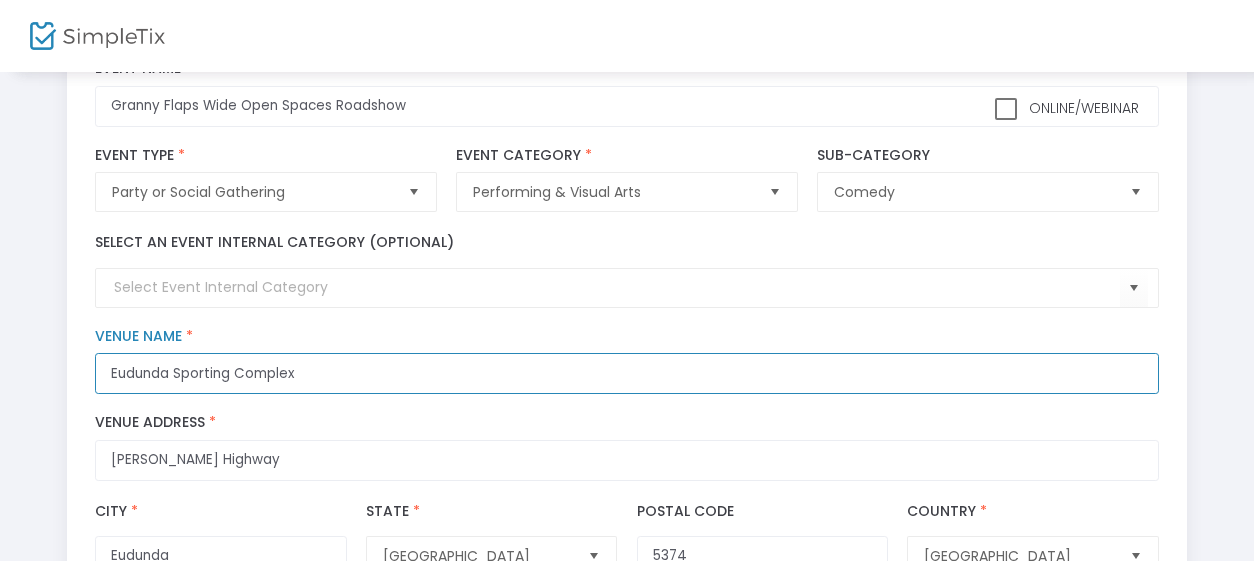 click on "Eudunda Sporting Complex" at bounding box center (626, 373) 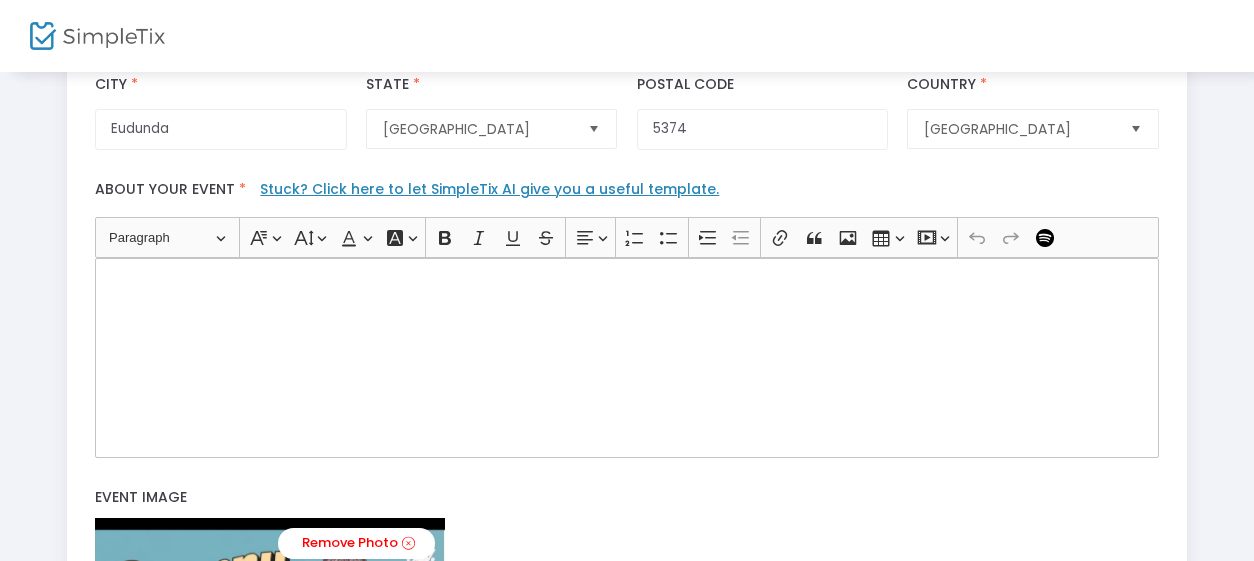 scroll, scrollTop: 557, scrollLeft: 0, axis: vertical 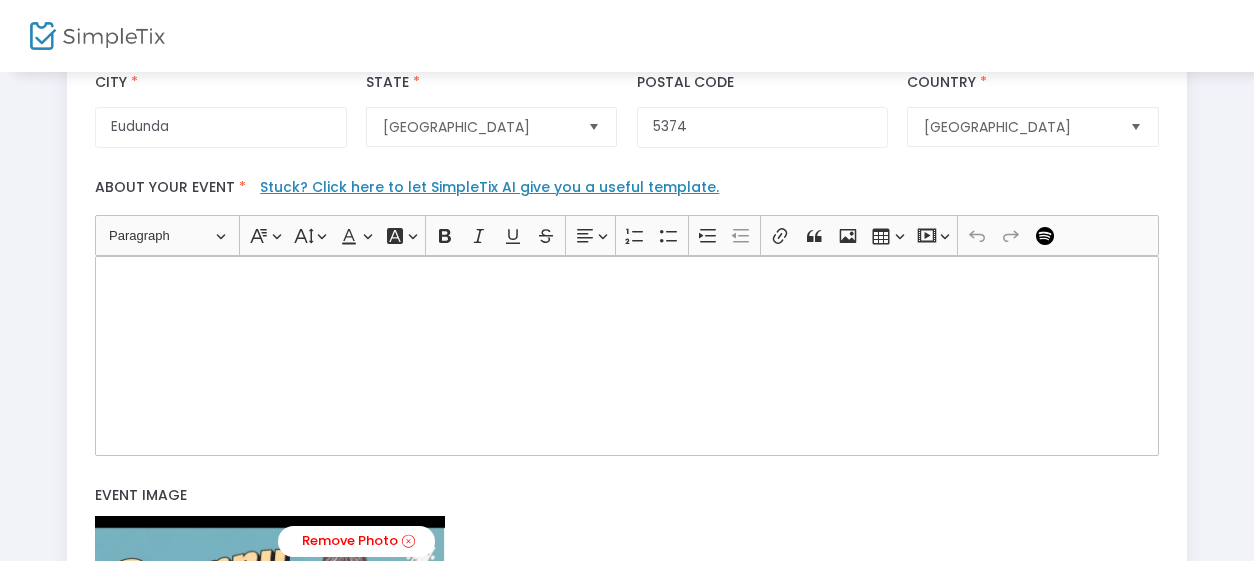 type on "Eudunda Sporting Club" 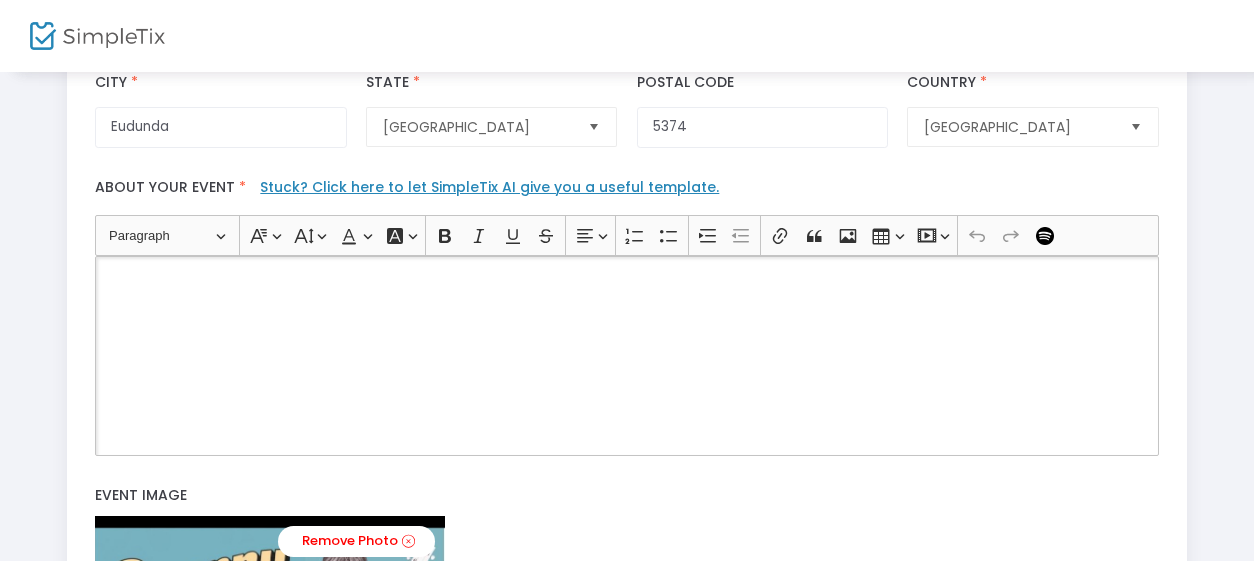 click 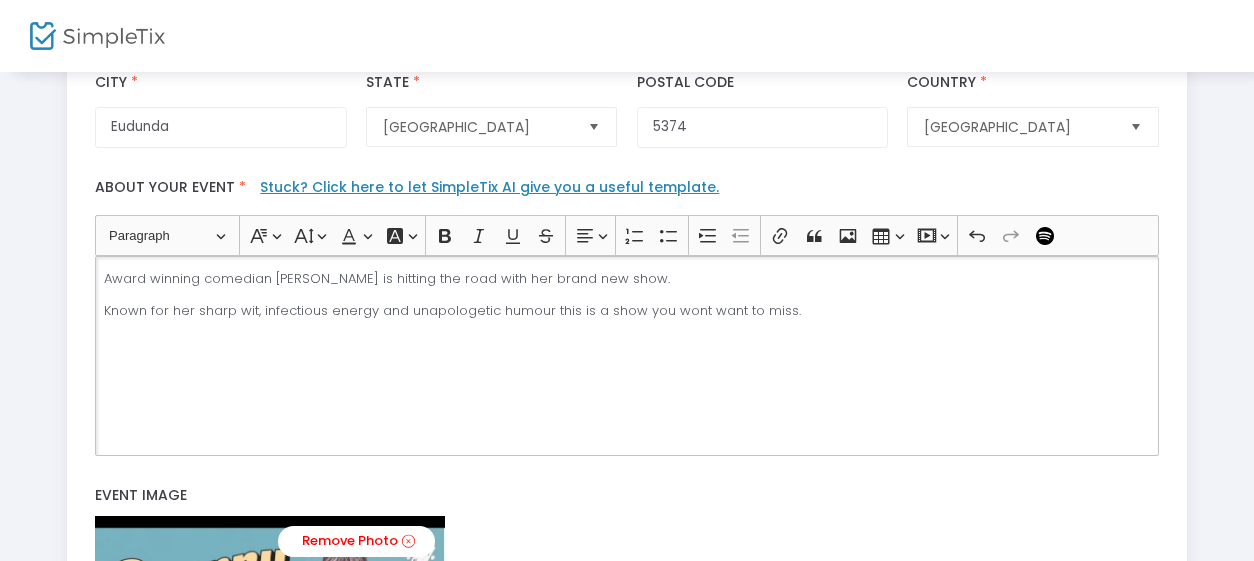 click on "Award winning comedian [PERSON_NAME] is hitting the road with her brand new show." 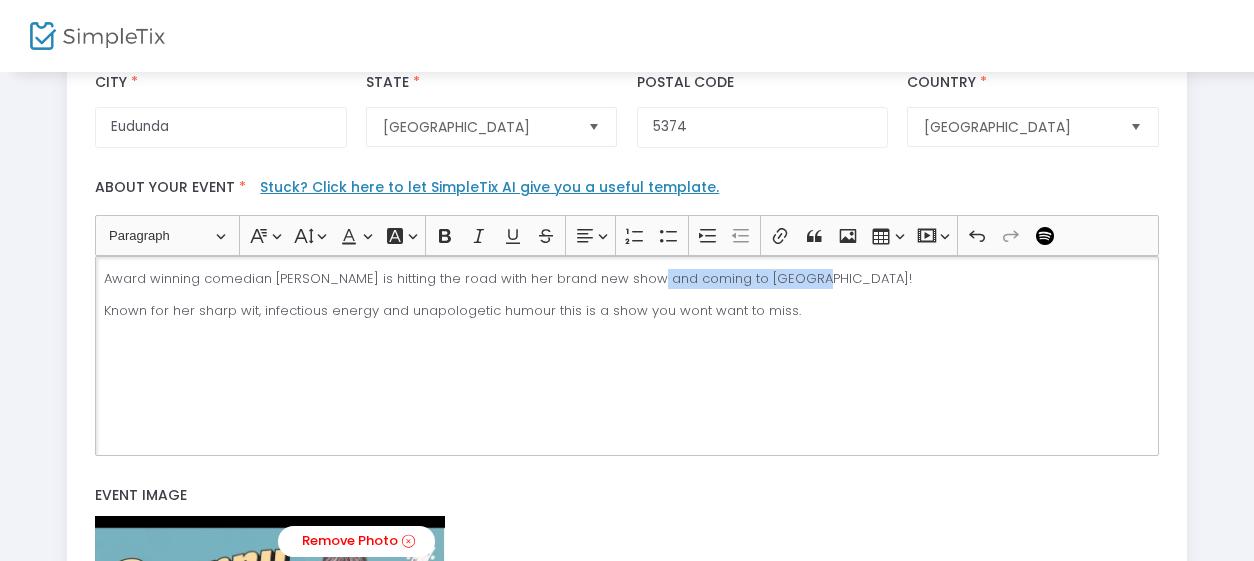 drag, startPoint x: 840, startPoint y: 281, endPoint x: 644, endPoint y: 276, distance: 196.06377 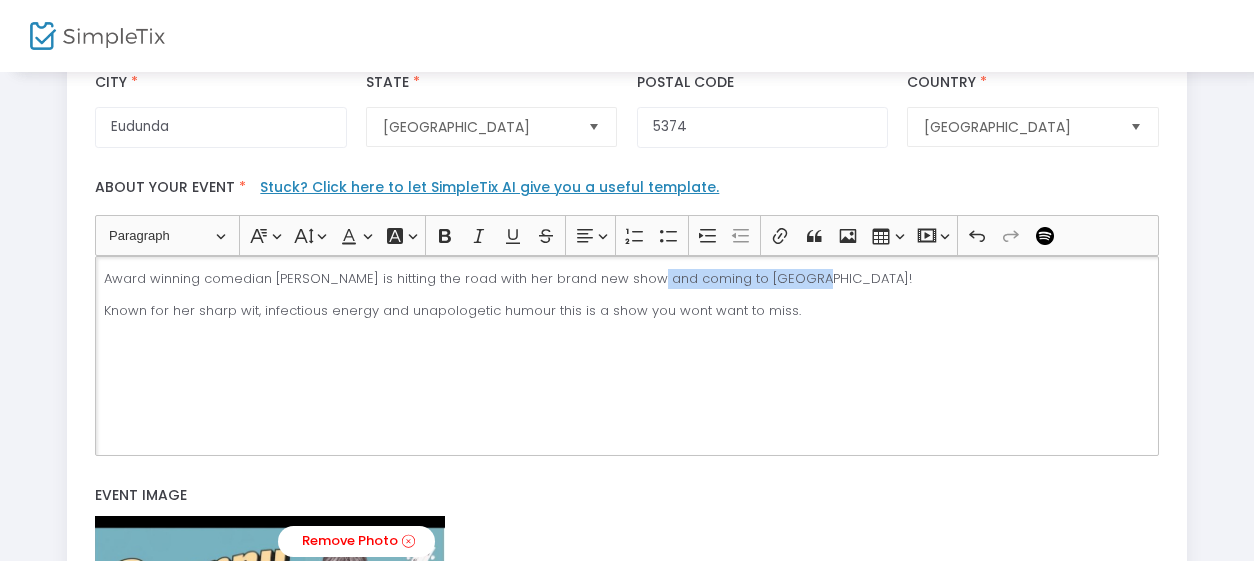 click on "Award winning comedian [PERSON_NAME] is hitting the road with her brand new show and coming to [GEOGRAPHIC_DATA]!" 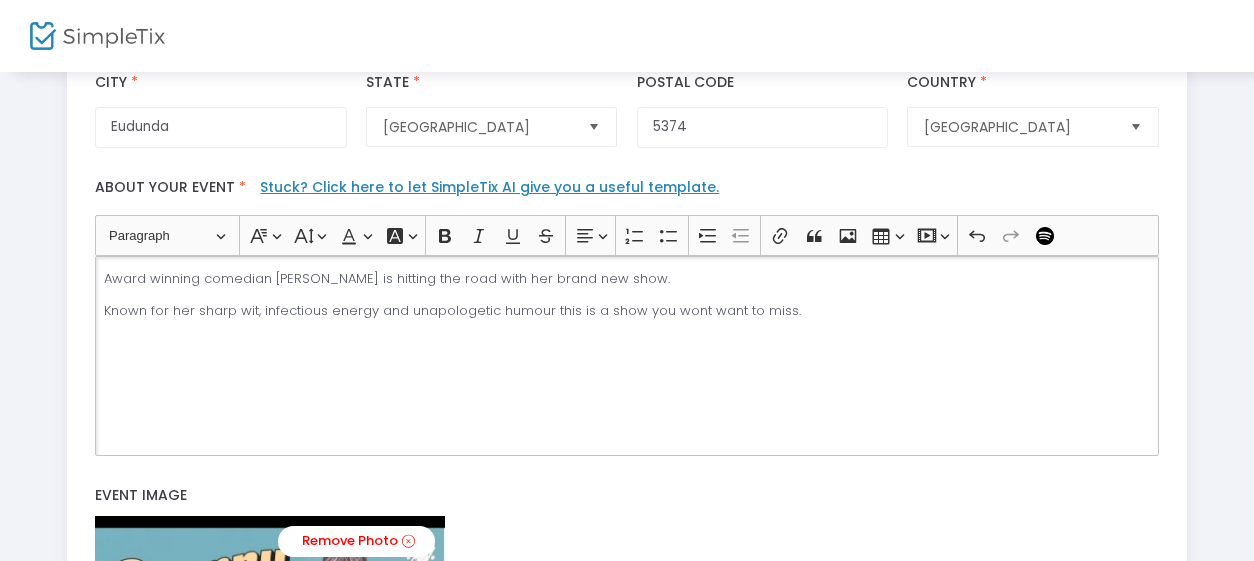 click on "Known for her sharp wit, infectious energy and unapologetic humour this is a show you wont want to miss." 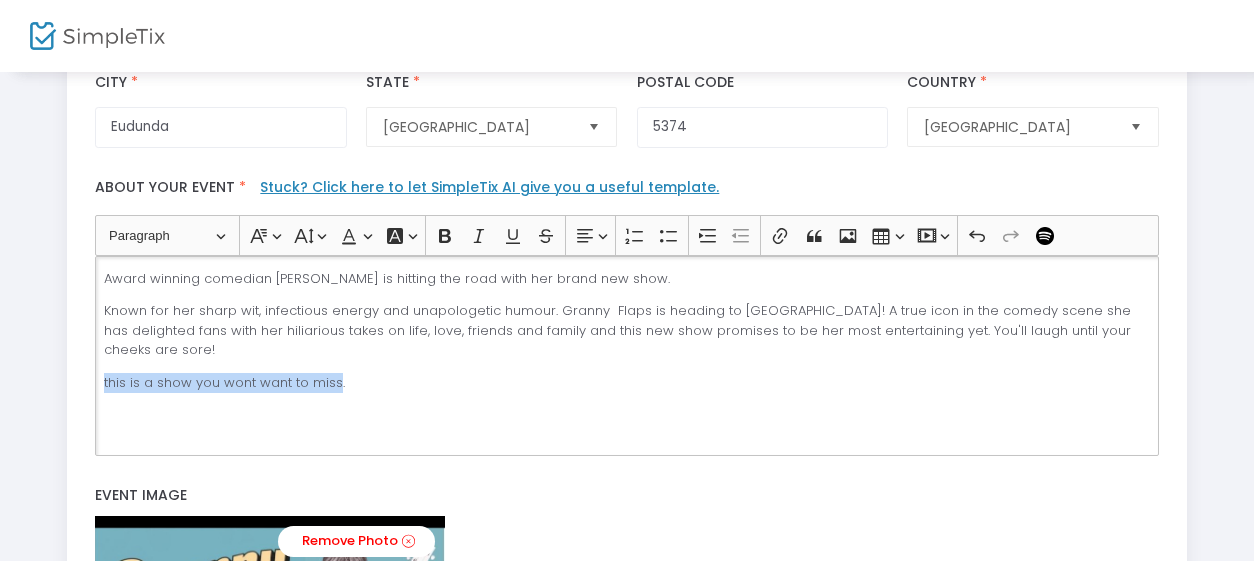 drag, startPoint x: 334, startPoint y: 361, endPoint x: 85, endPoint y: 365, distance: 249.03212 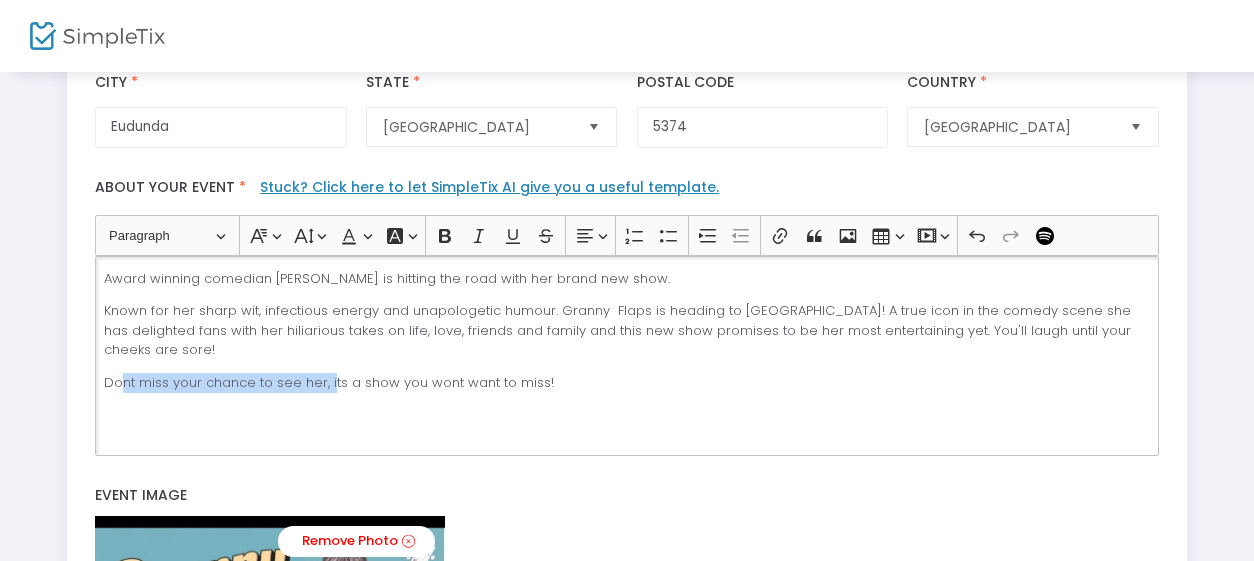 drag, startPoint x: 328, startPoint y: 353, endPoint x: 124, endPoint y: 355, distance: 204.0098 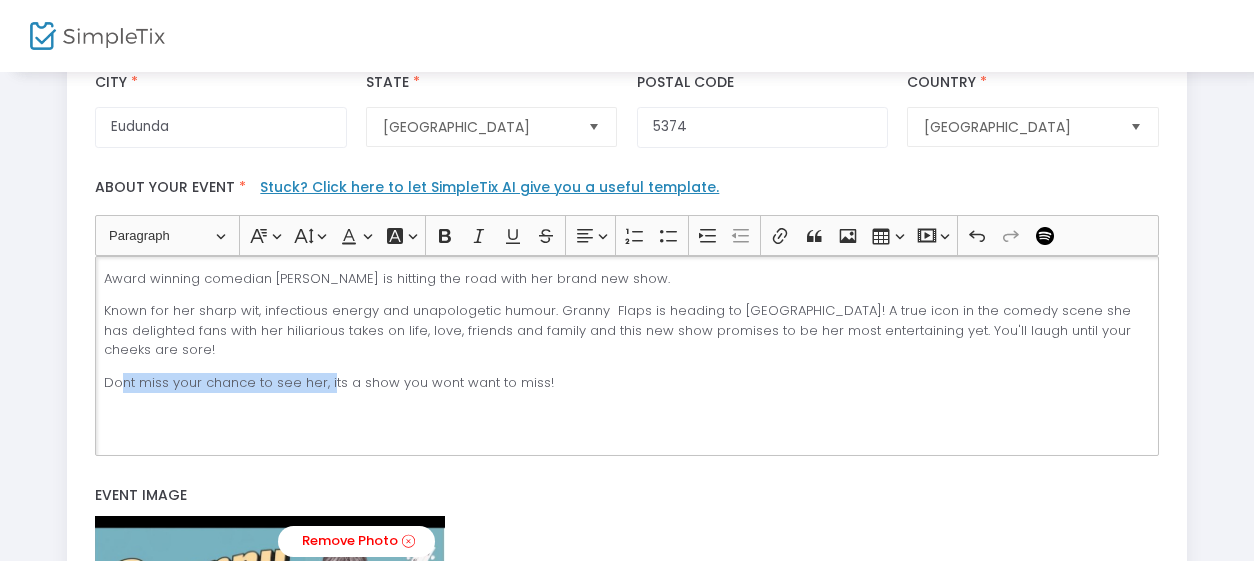 click on "Dont miss your chance to see her, its a show you wont want to miss!" 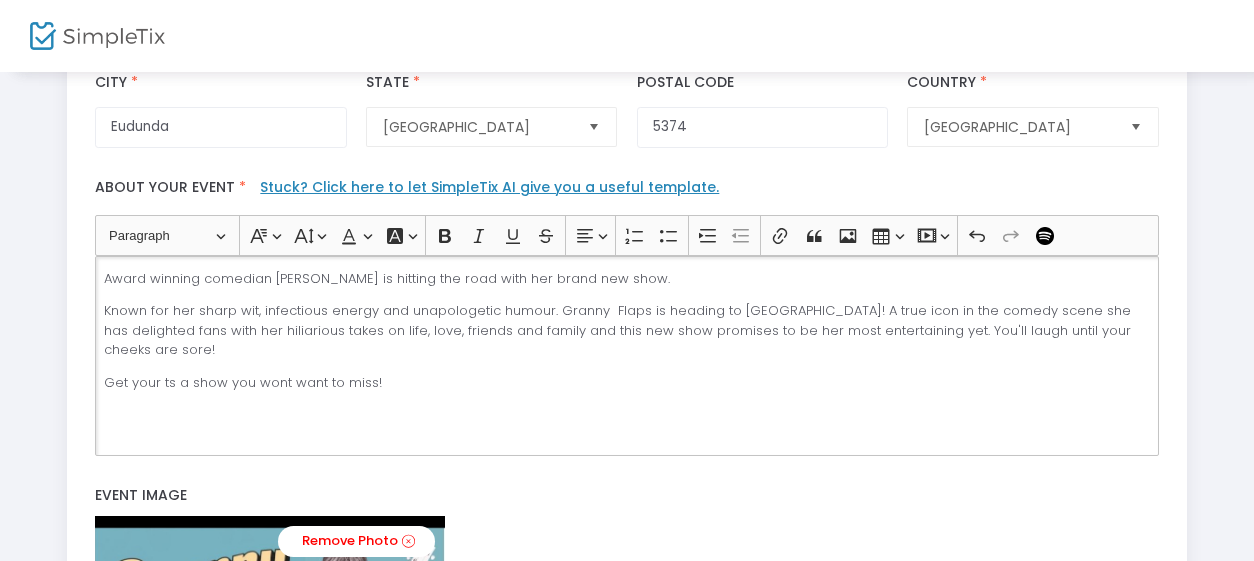 drag, startPoint x: 377, startPoint y: 352, endPoint x: 106, endPoint y: 361, distance: 271.1494 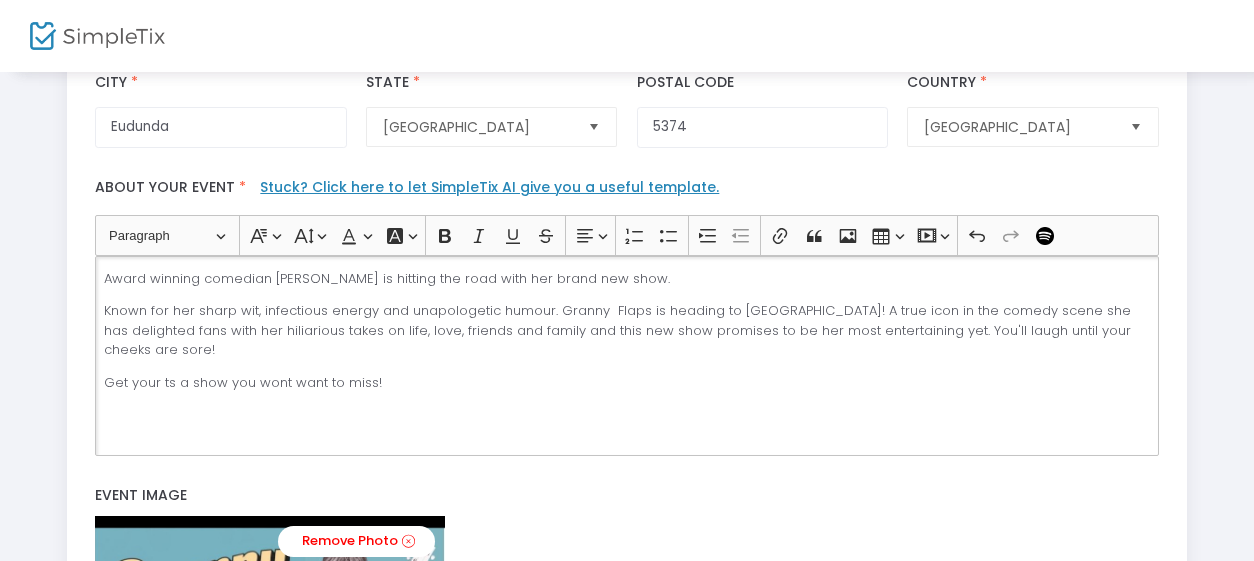 click on "Get your ts a show you wont want to miss!" 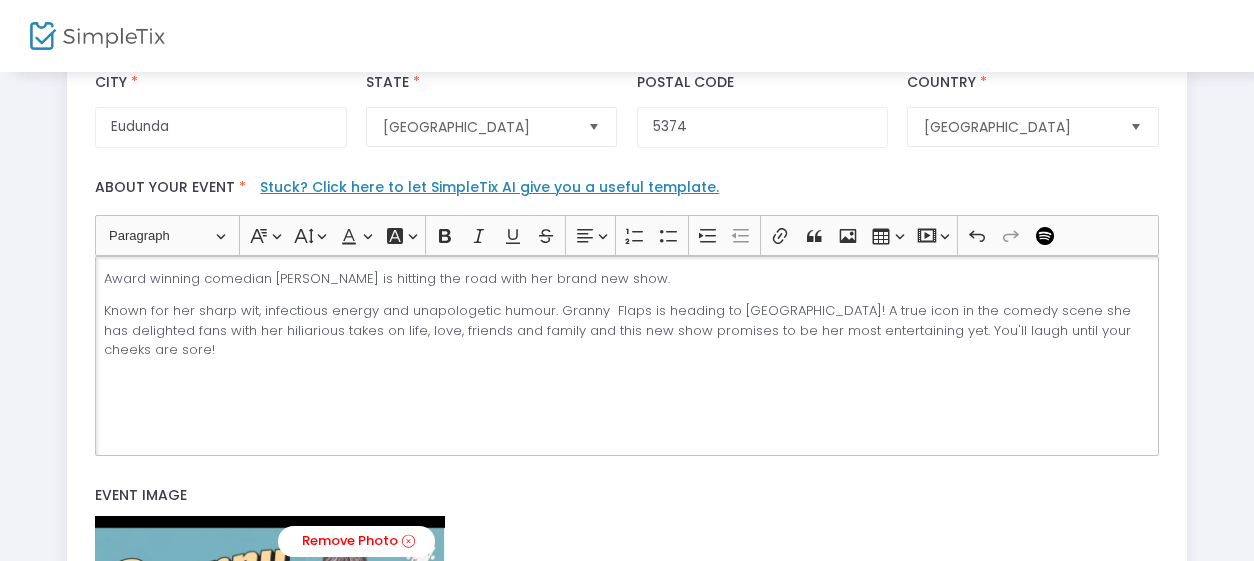 scroll, scrollTop: 586, scrollLeft: 0, axis: vertical 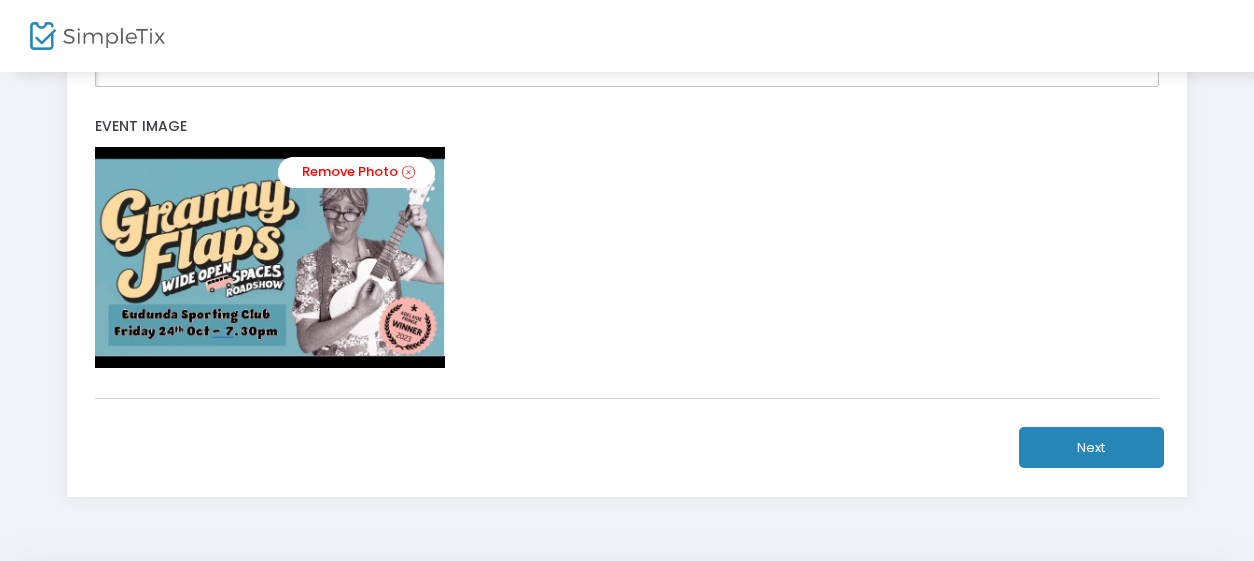 click on "Next" 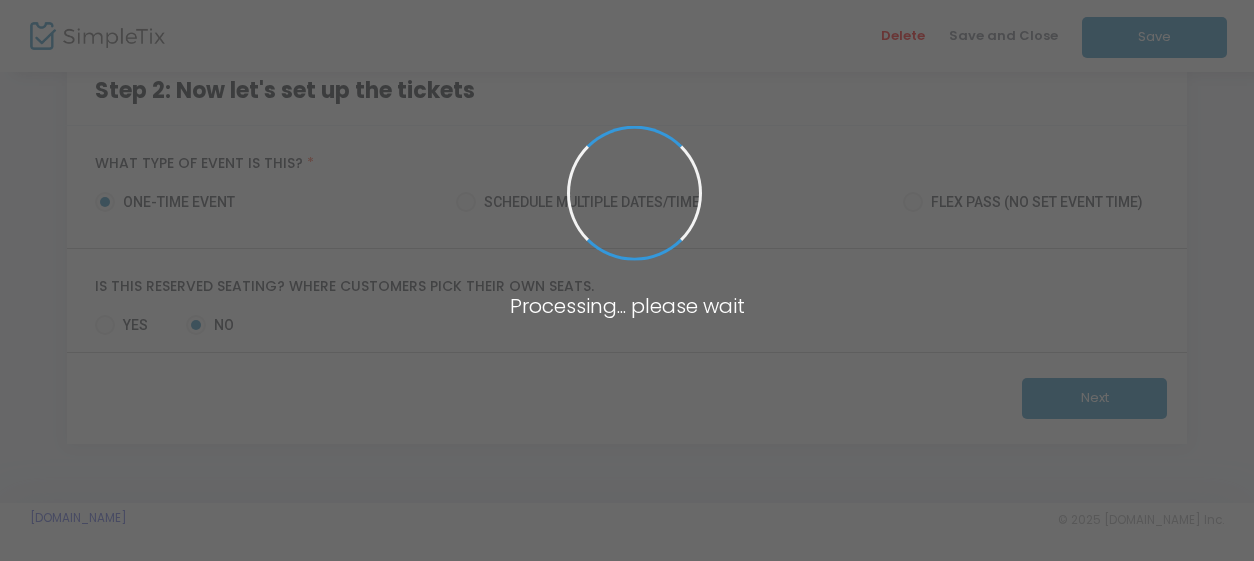 scroll, scrollTop: 169, scrollLeft: 0, axis: vertical 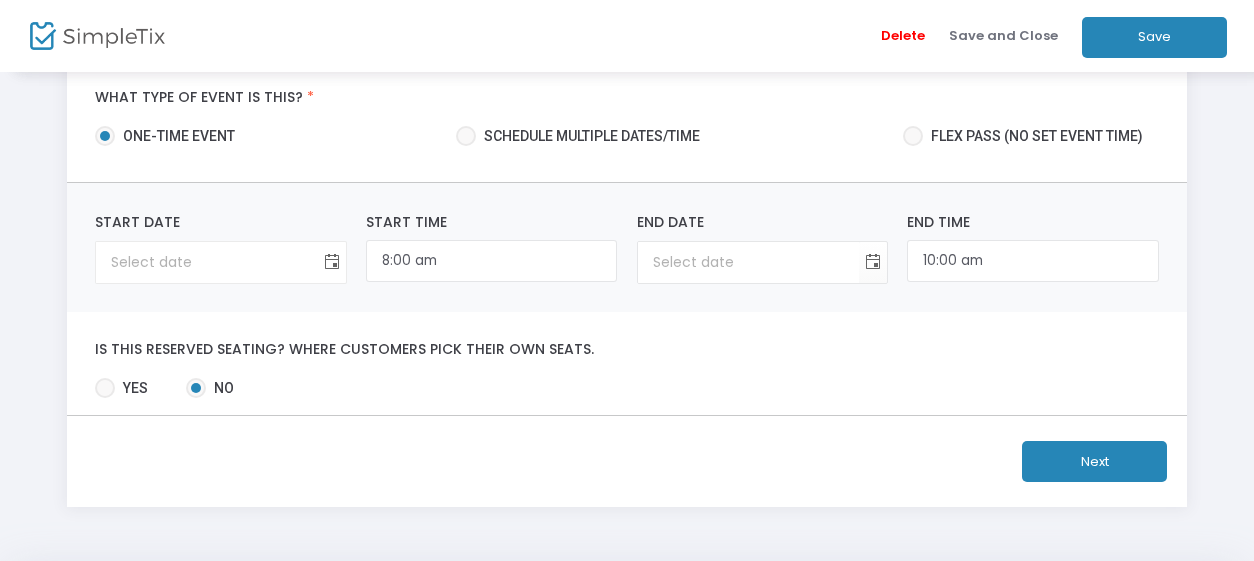 click 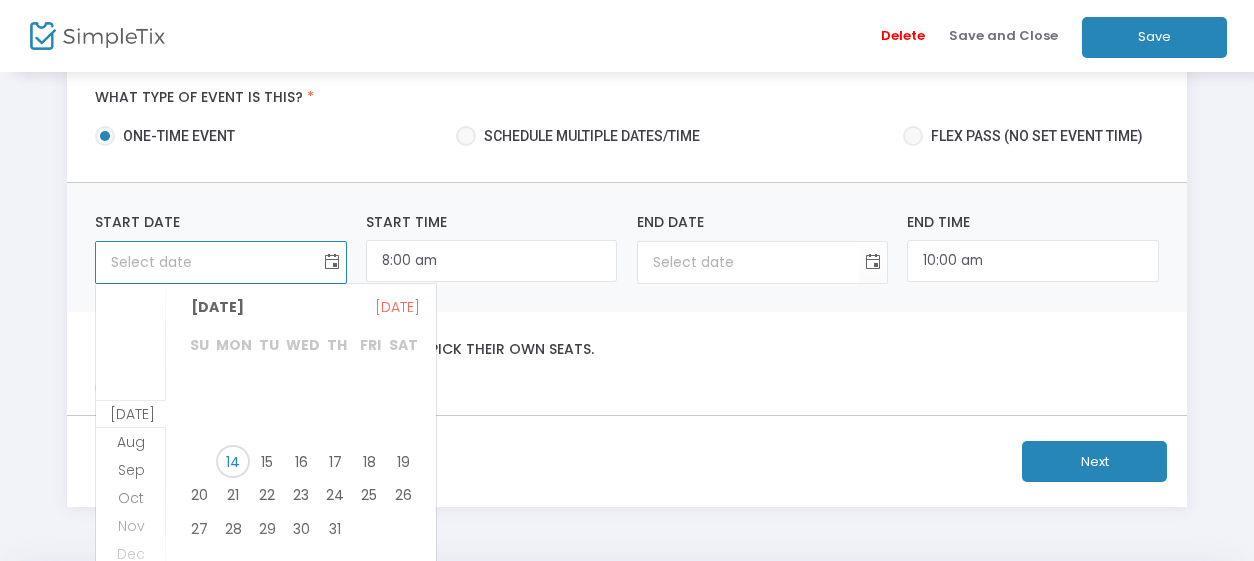 scroll, scrollTop: 100, scrollLeft: 0, axis: vertical 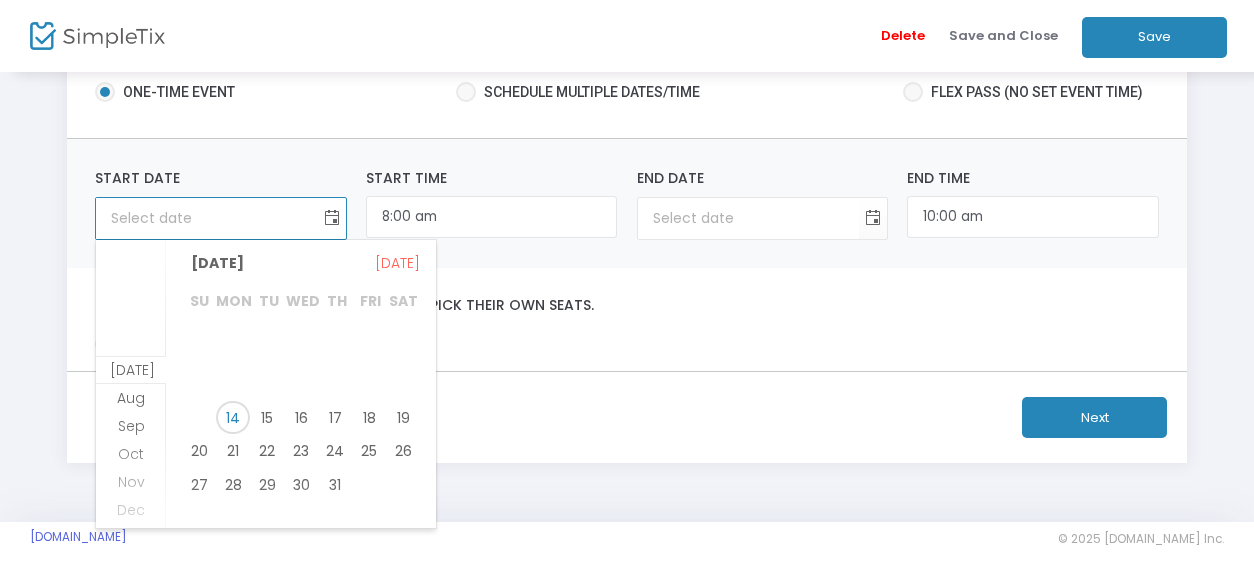 click 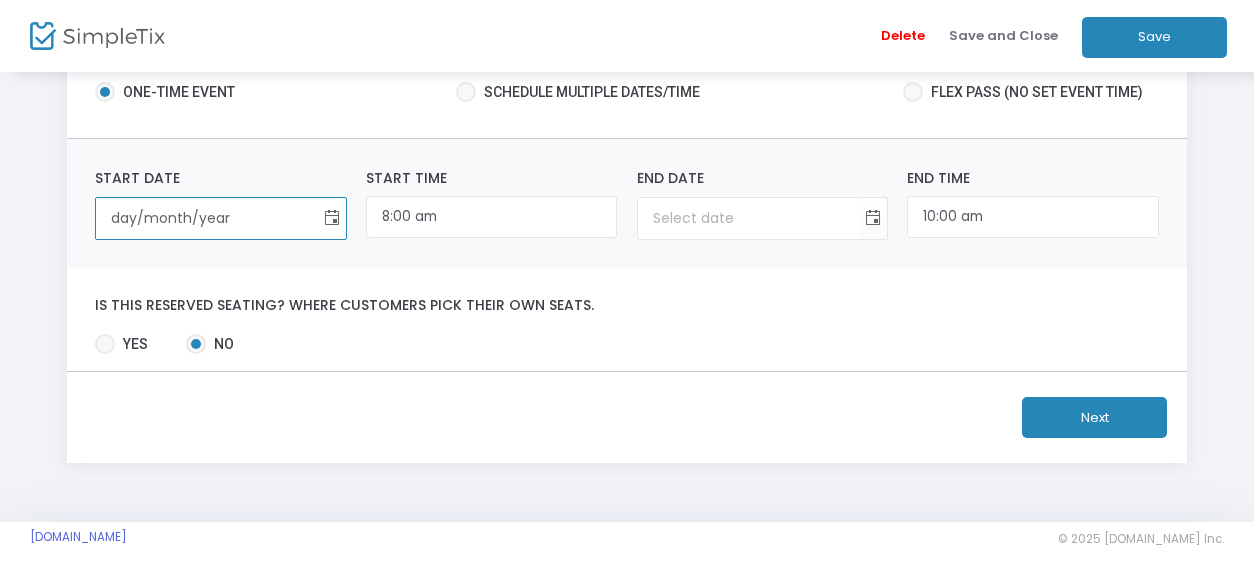 click 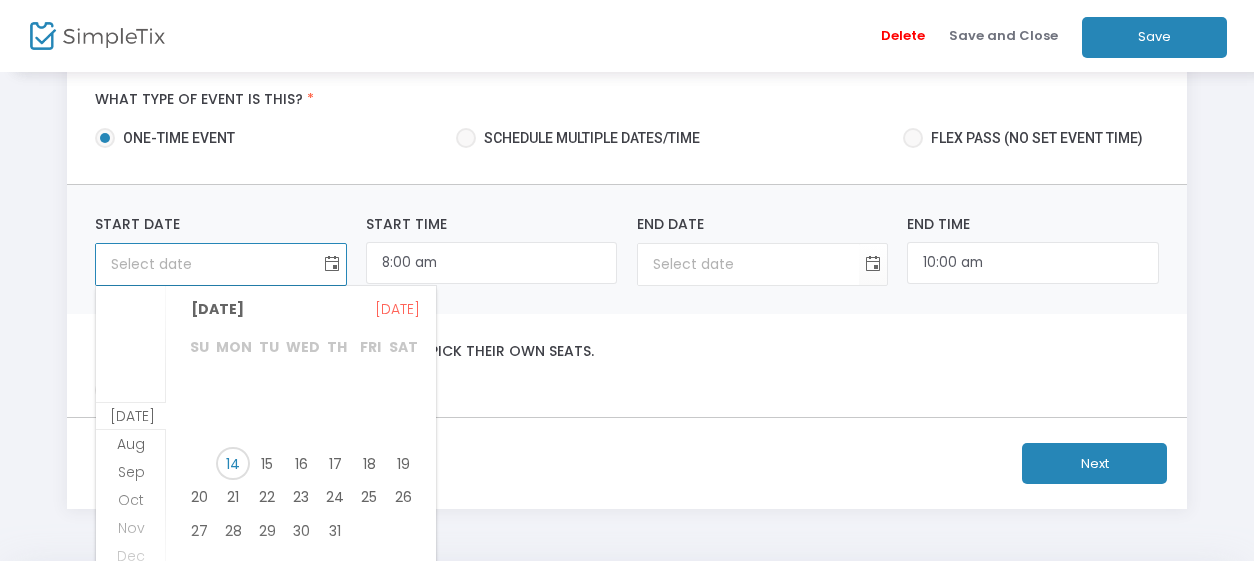 scroll, scrollTop: 100, scrollLeft: 0, axis: vertical 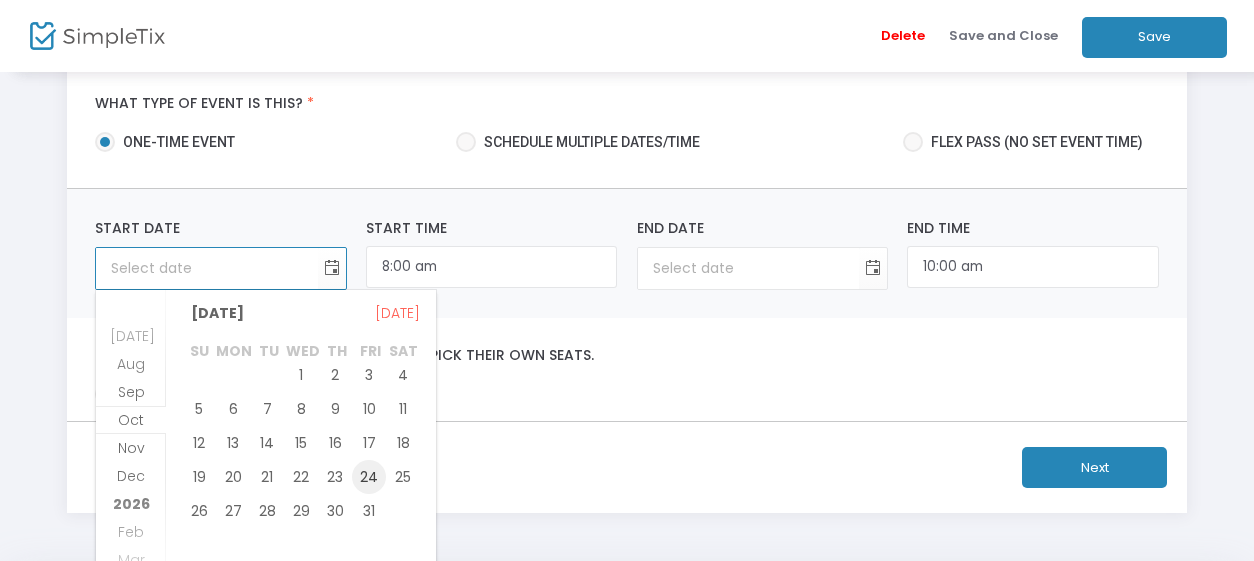 click on "24" at bounding box center (369, 477) 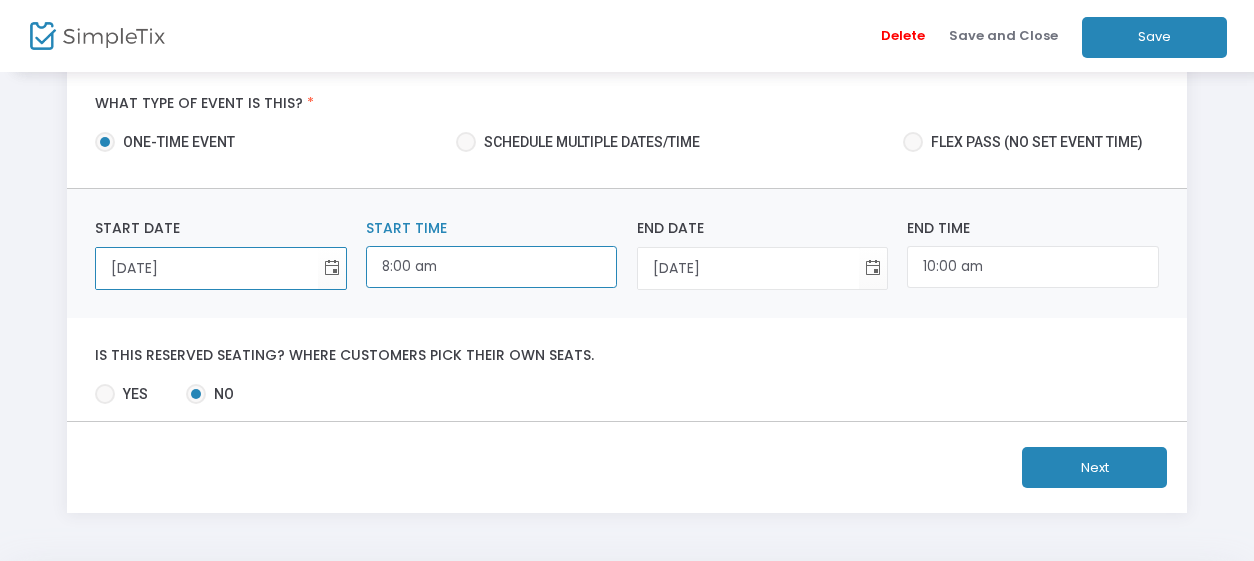 click on "8:00 am" 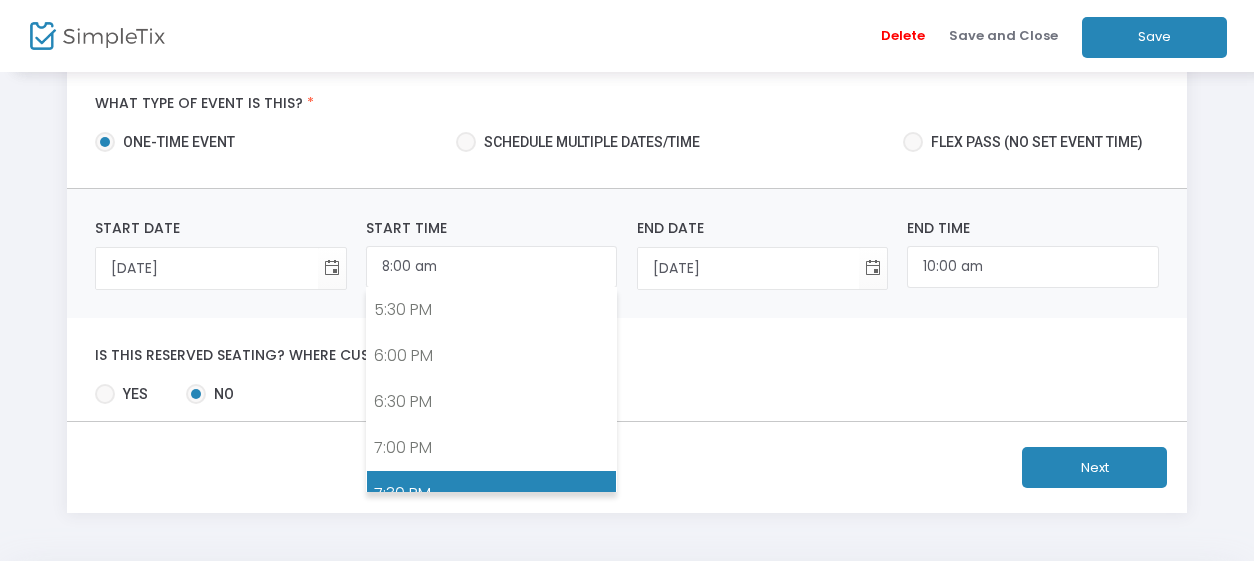click on "7:30 PM" at bounding box center (491, 494) 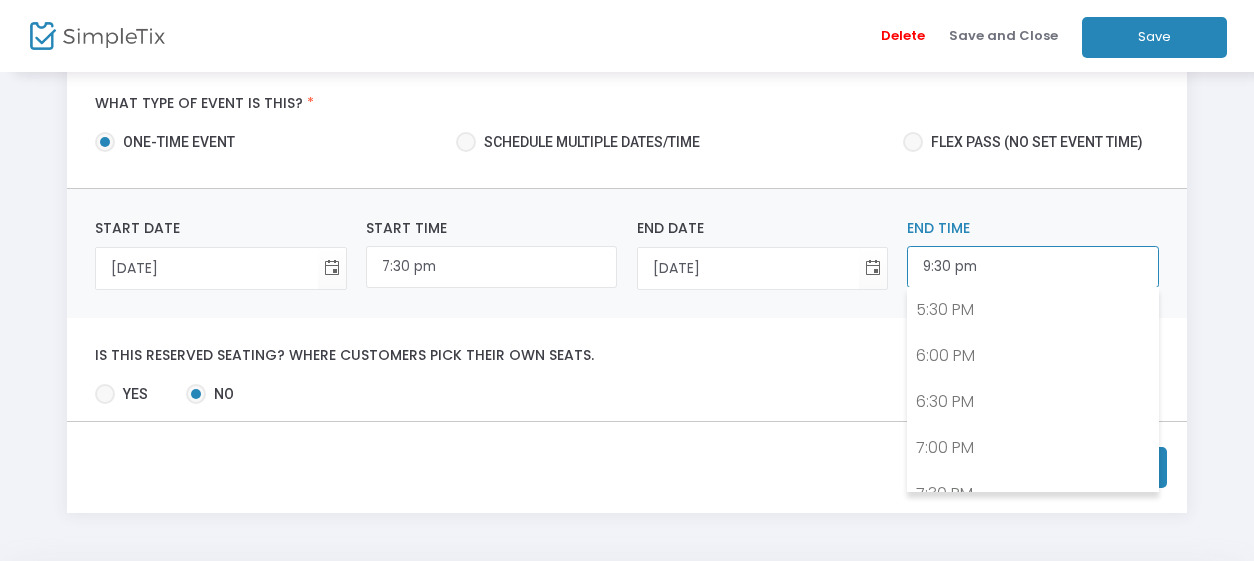 click on "9:30 pm" 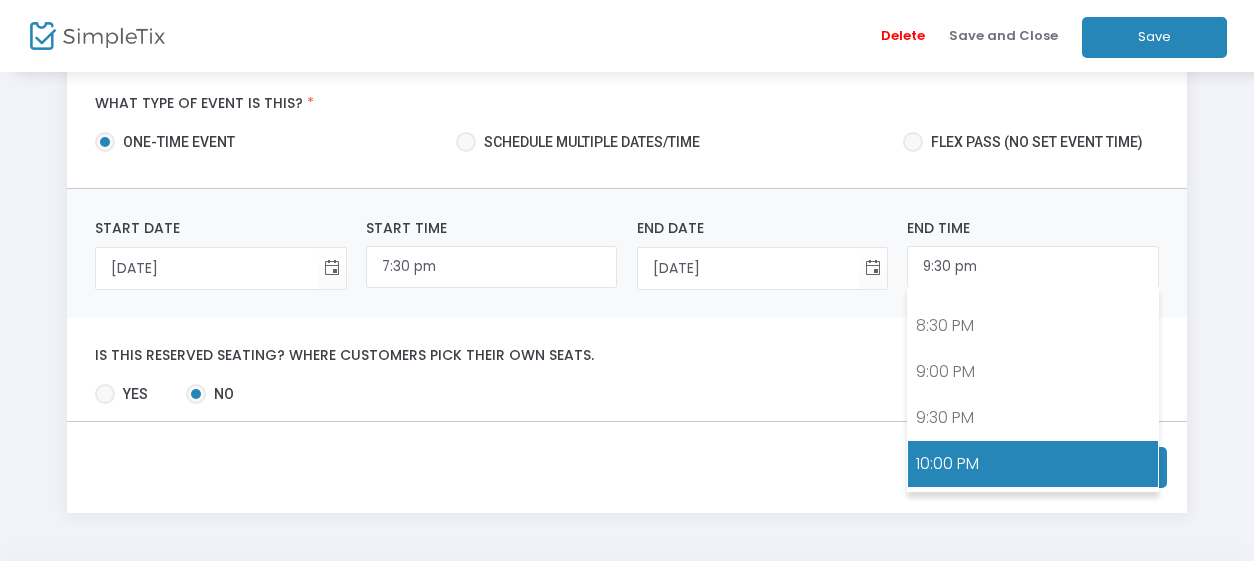 click on "10:00 PM" at bounding box center (1032, 464) 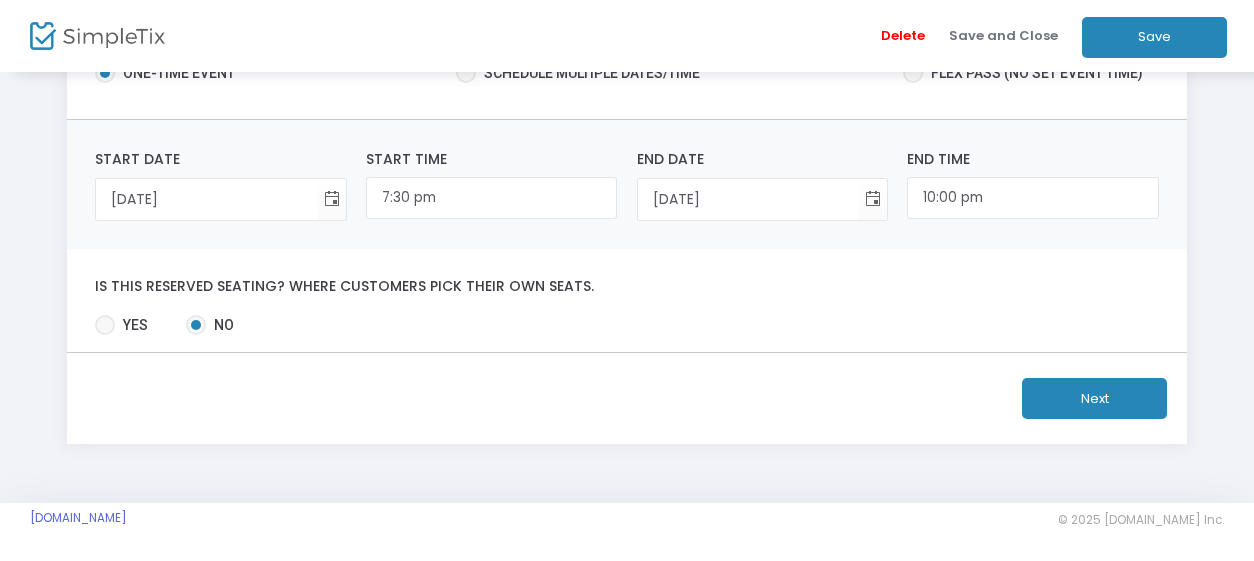 click at bounding box center [105, 325] 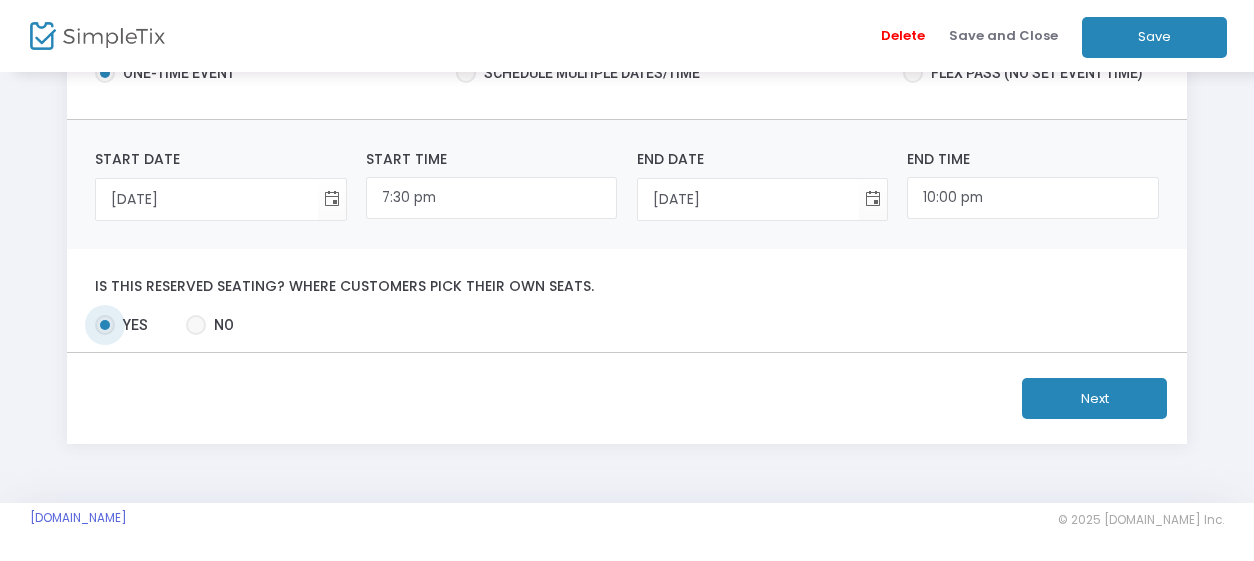 click on "Next" 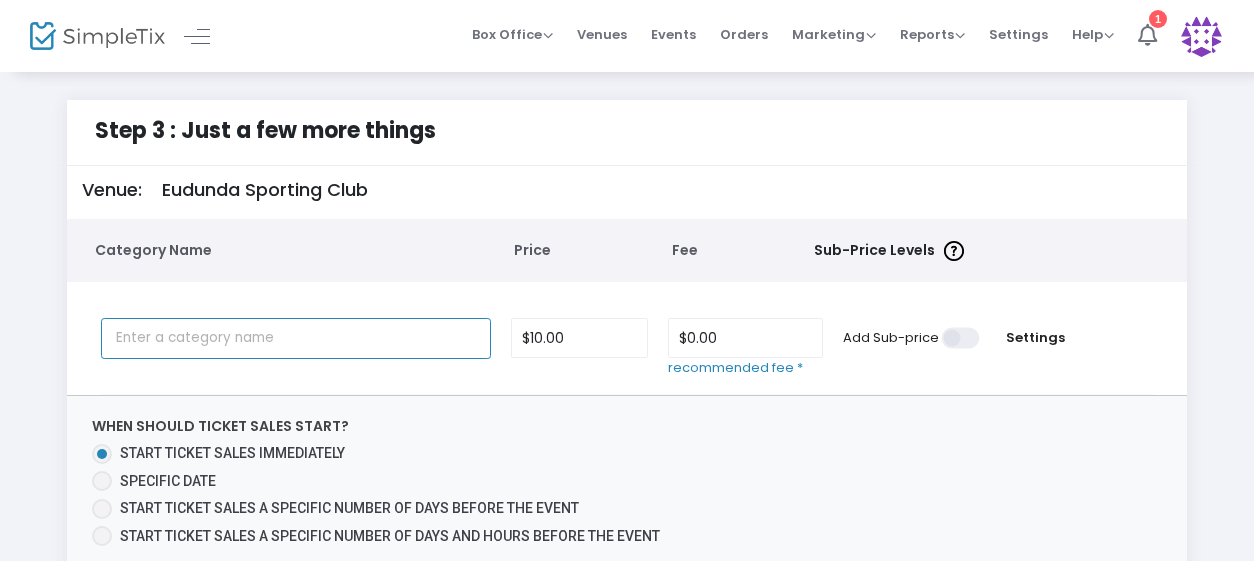 click at bounding box center (296, 338) 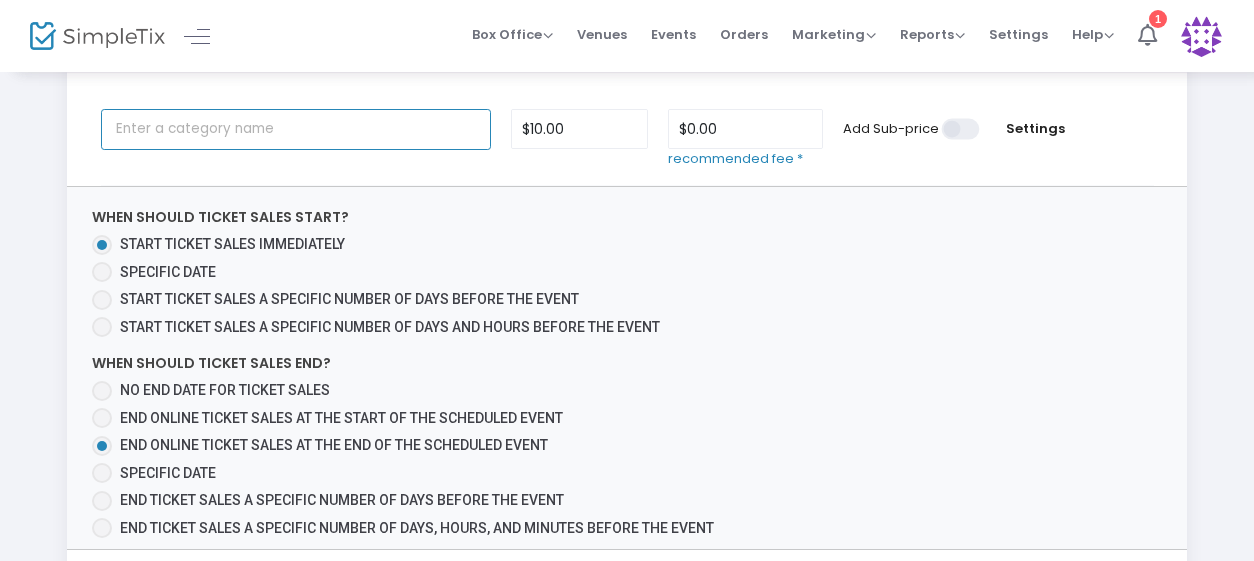 scroll, scrollTop: 206, scrollLeft: 0, axis: vertical 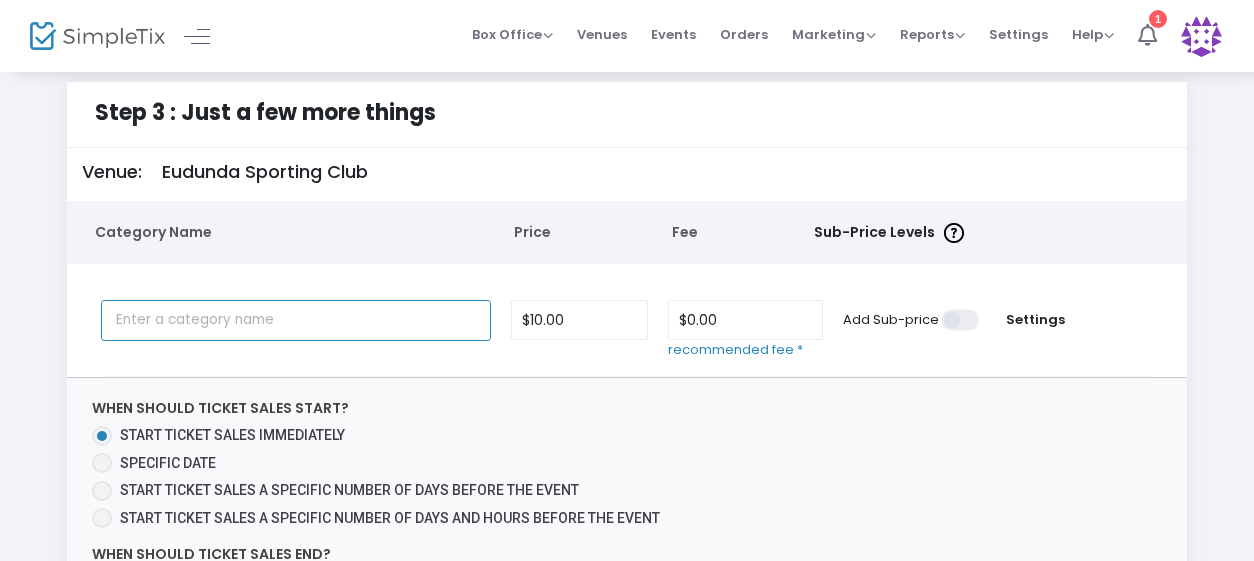 click at bounding box center [296, 320] 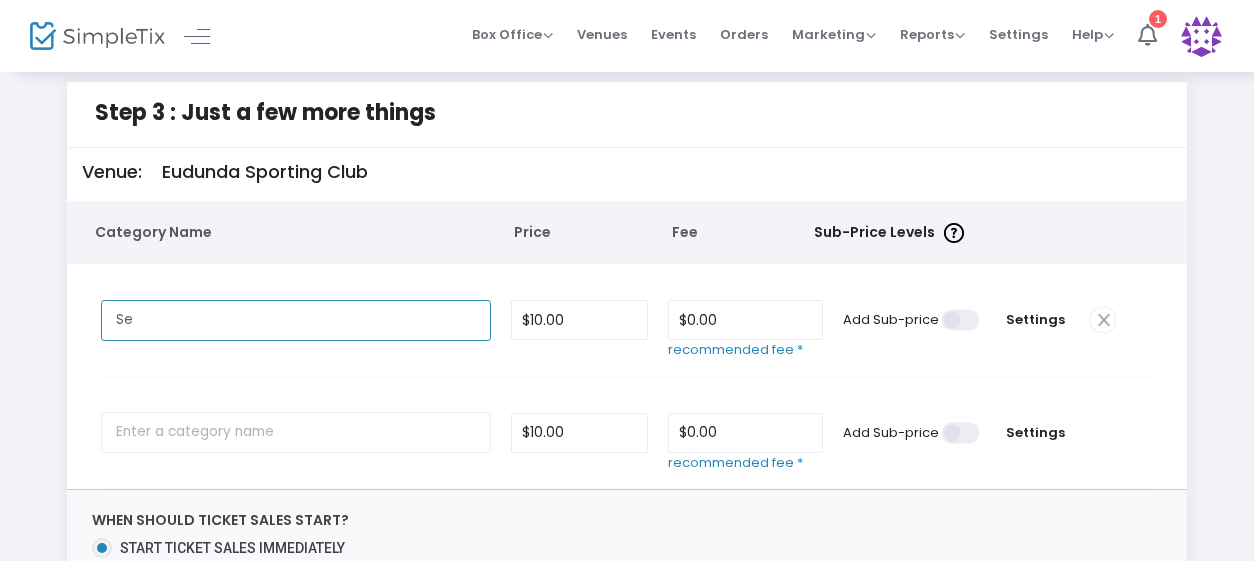 type on "S" 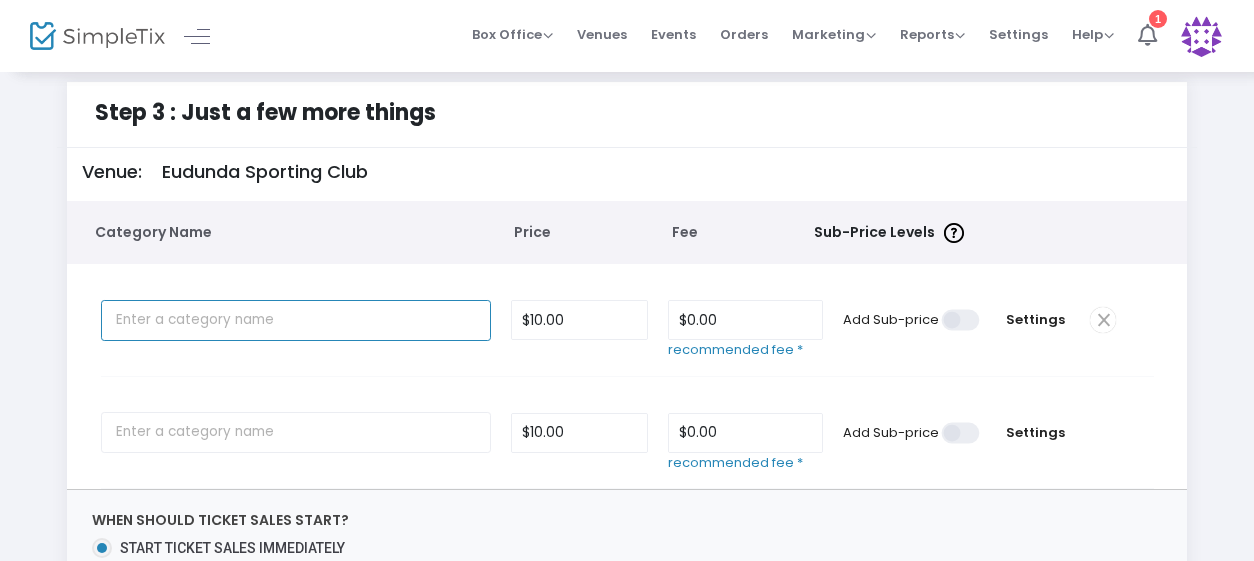 type on "B" 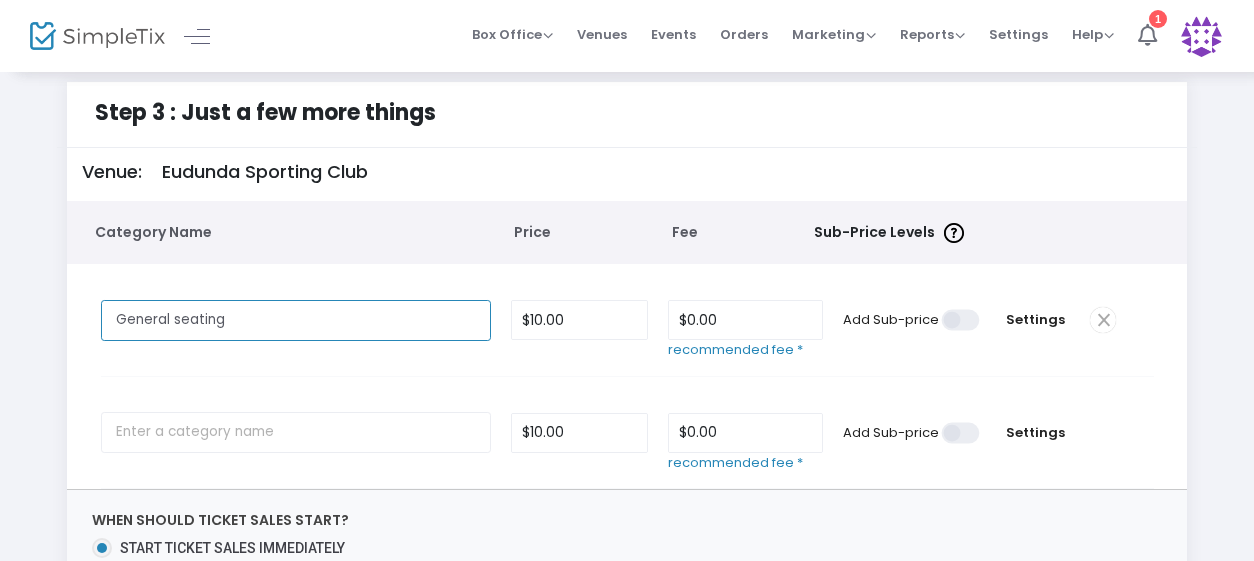 type on "General seating" 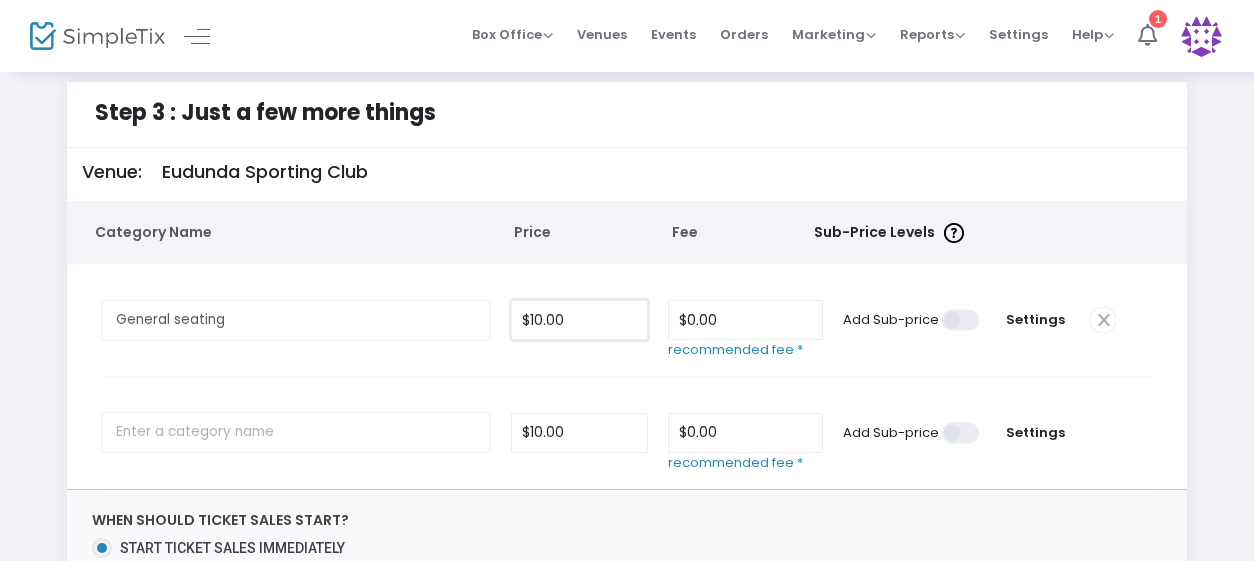 type on "10" 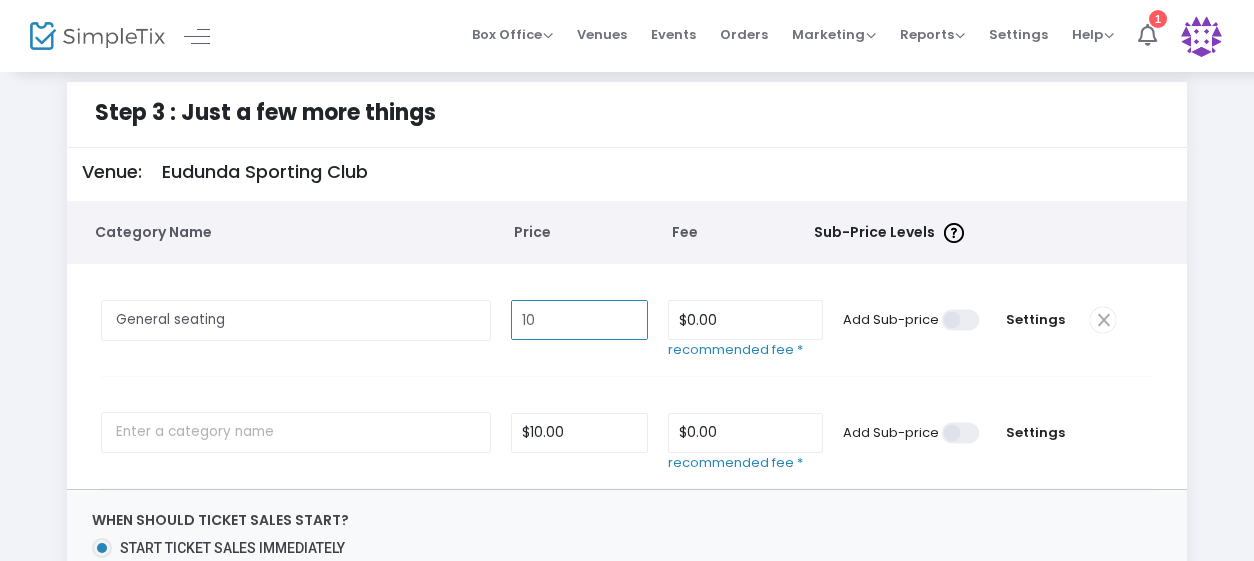 type 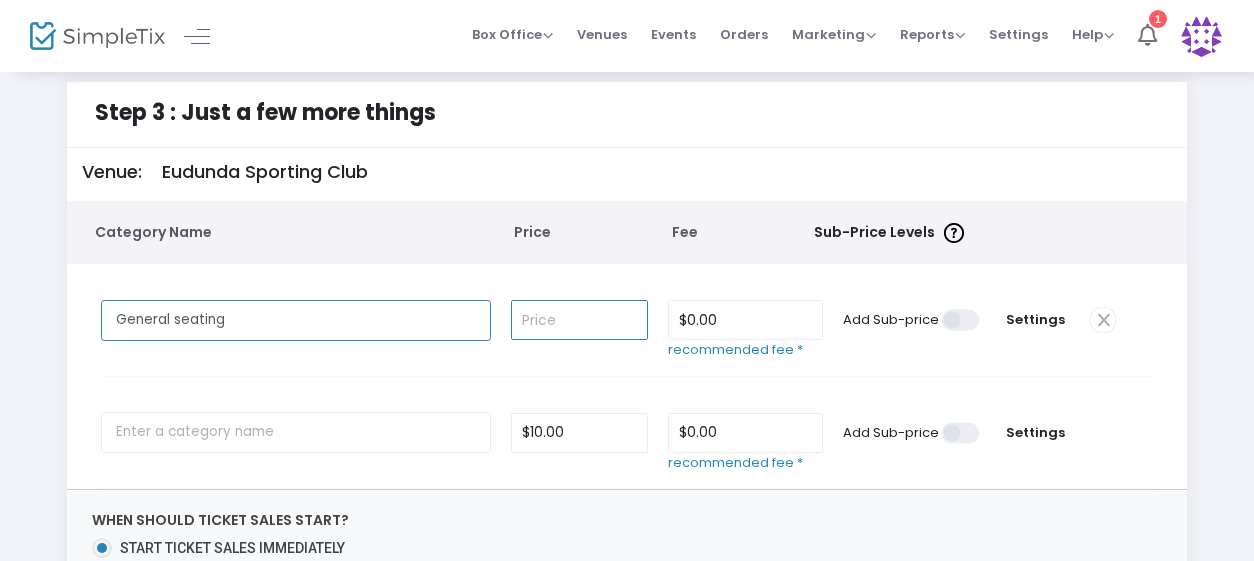 type on "General seating 10" 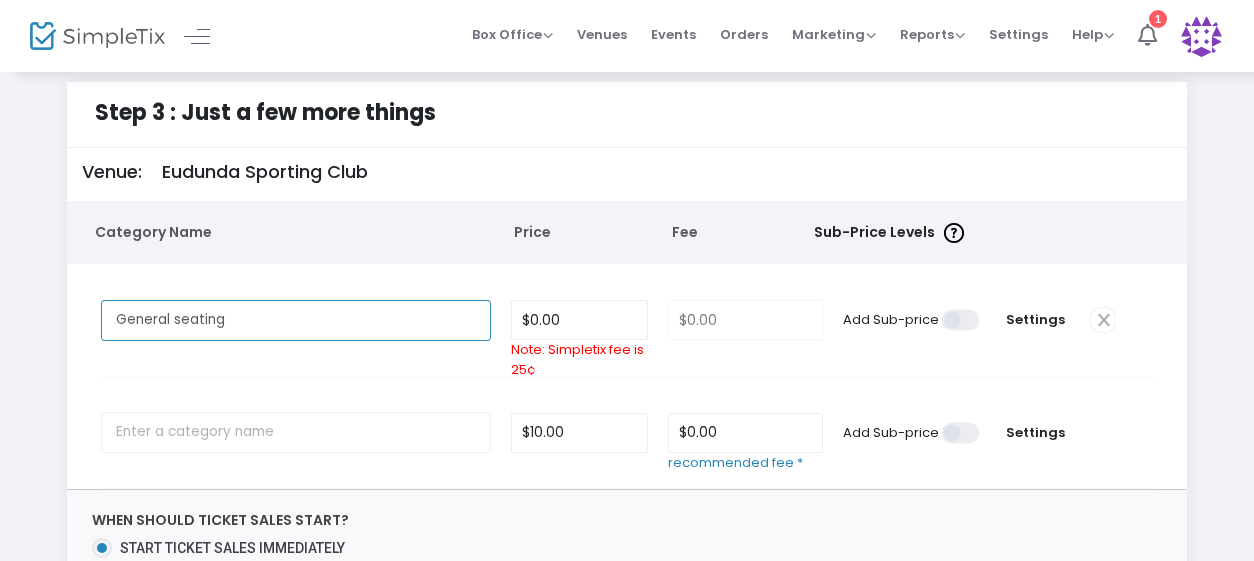type on "General seating" 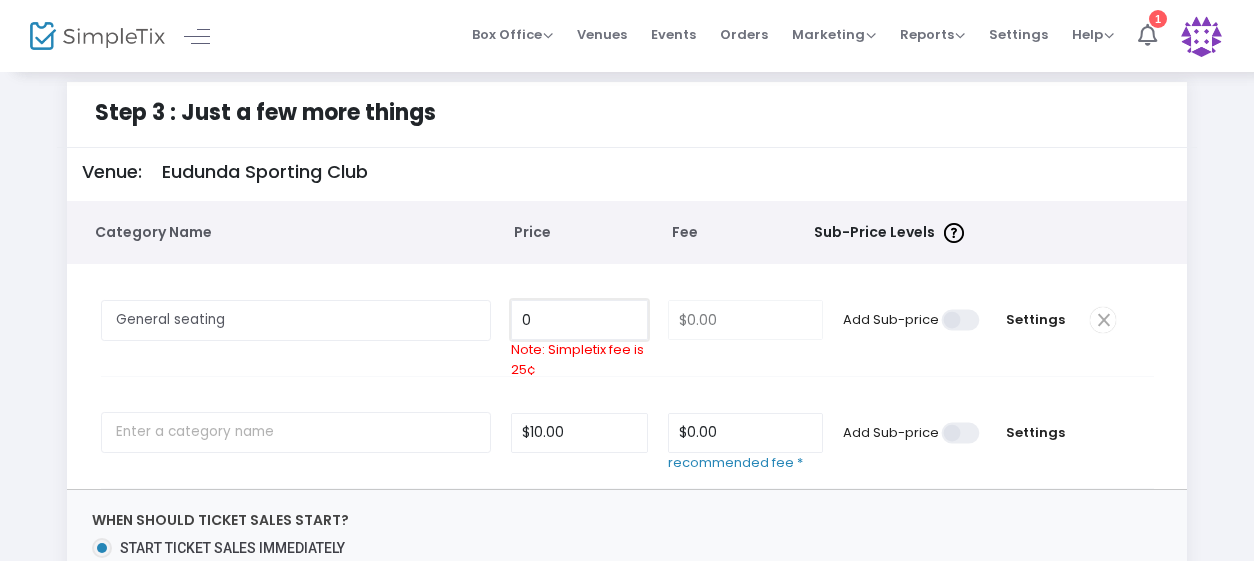 click on "0" at bounding box center [580, 320] 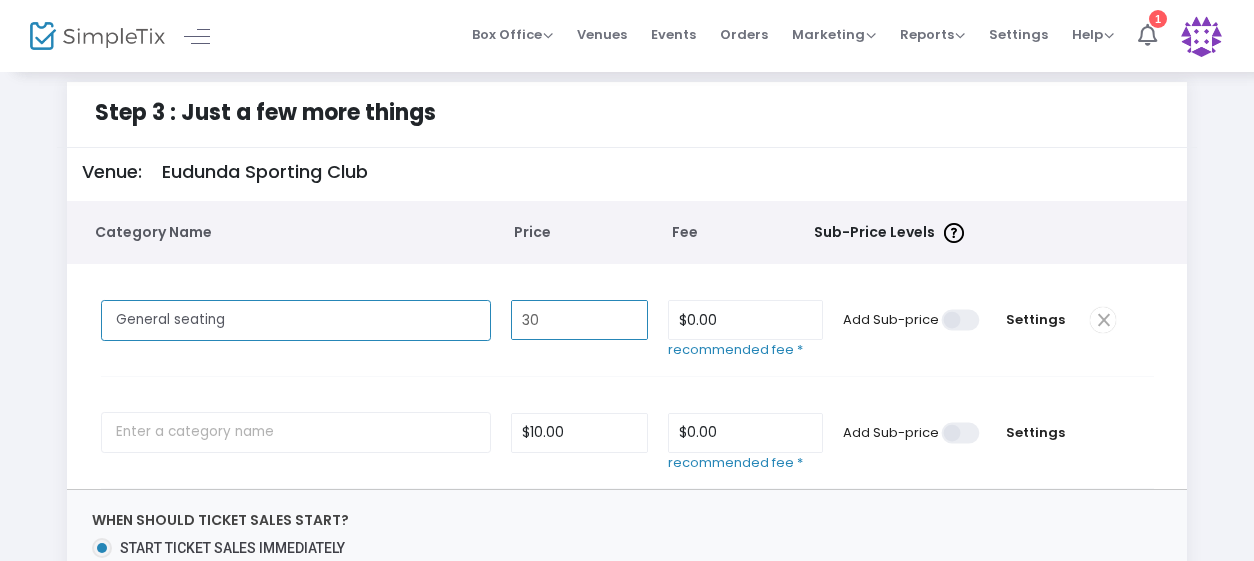 type on "$30.00" 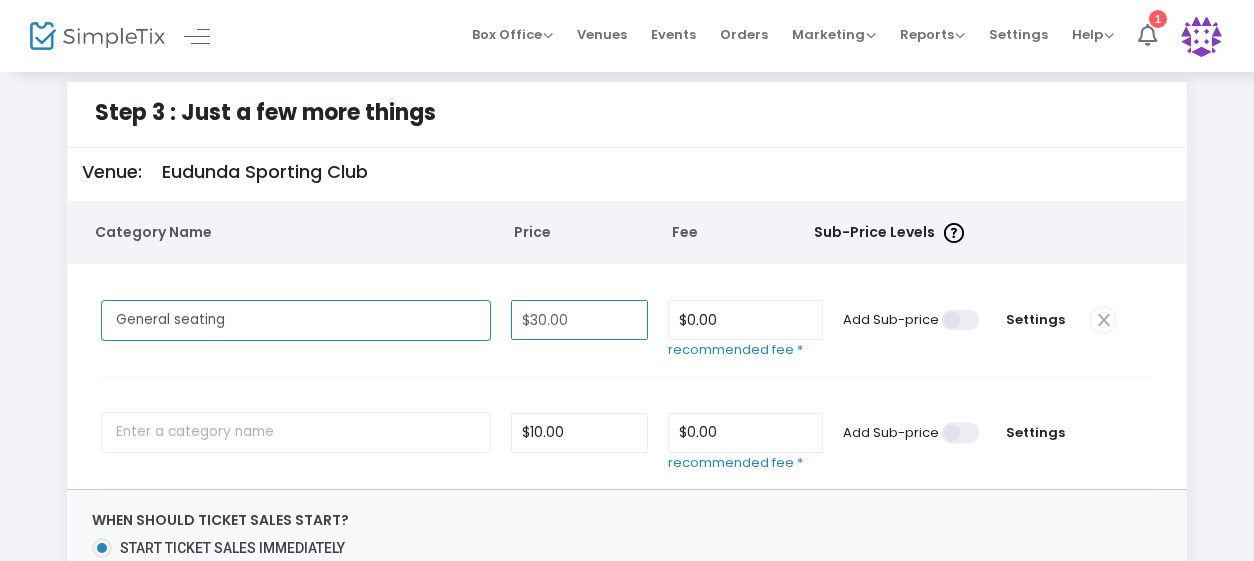 click on "General seating" at bounding box center (296, 320) 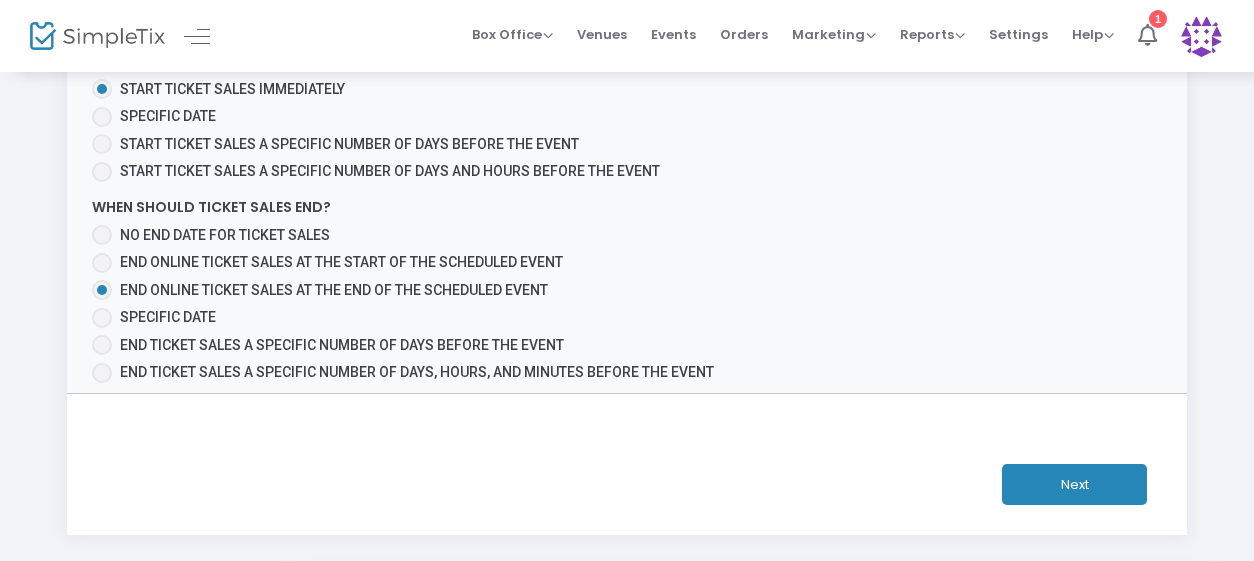 scroll, scrollTop: 481, scrollLeft: 0, axis: vertical 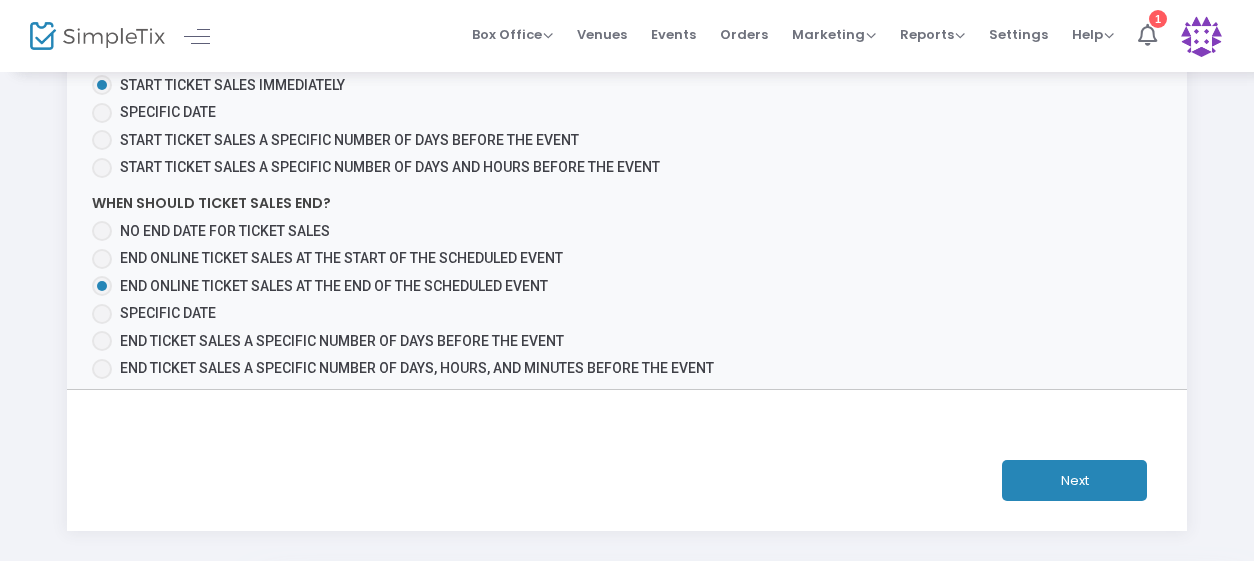 click at bounding box center [102, 259] 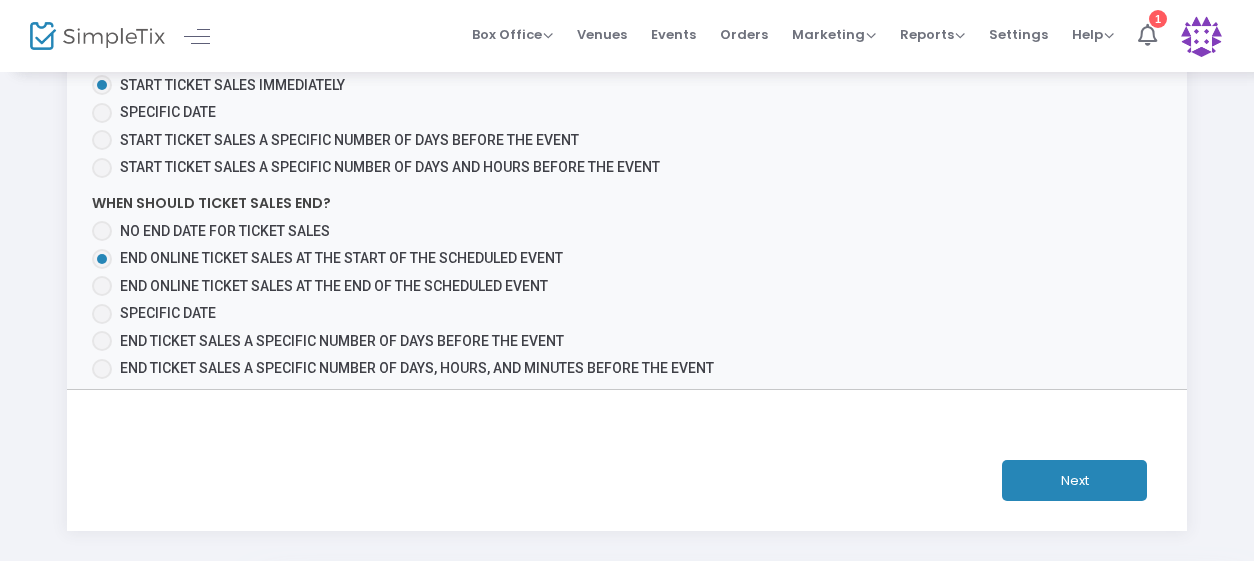 click at bounding box center [102, 286] 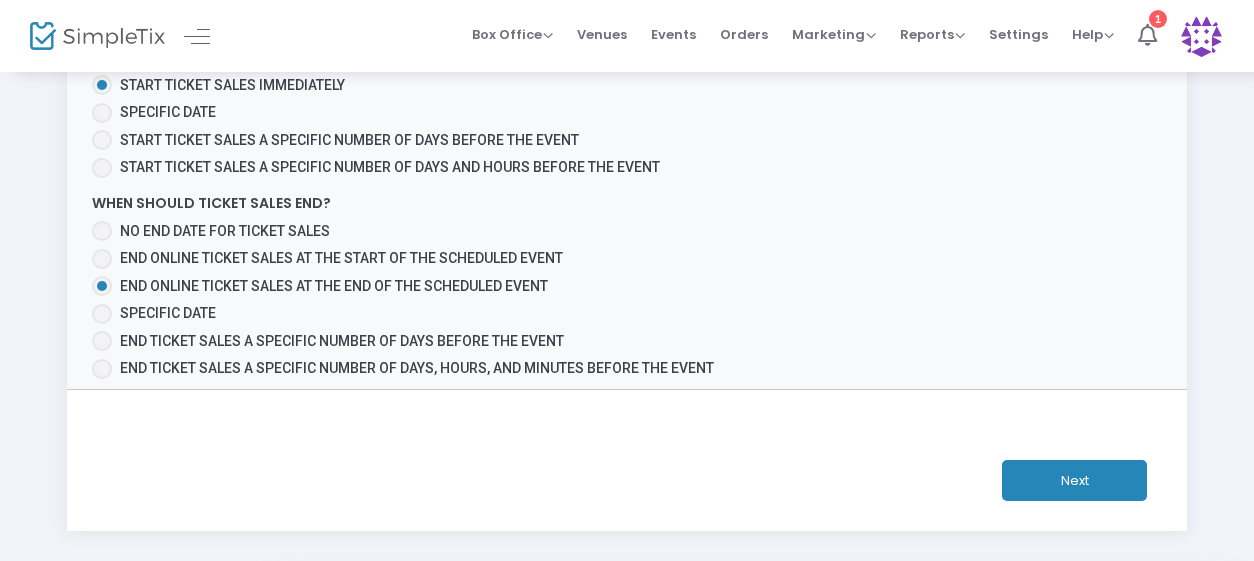 click on "Next" 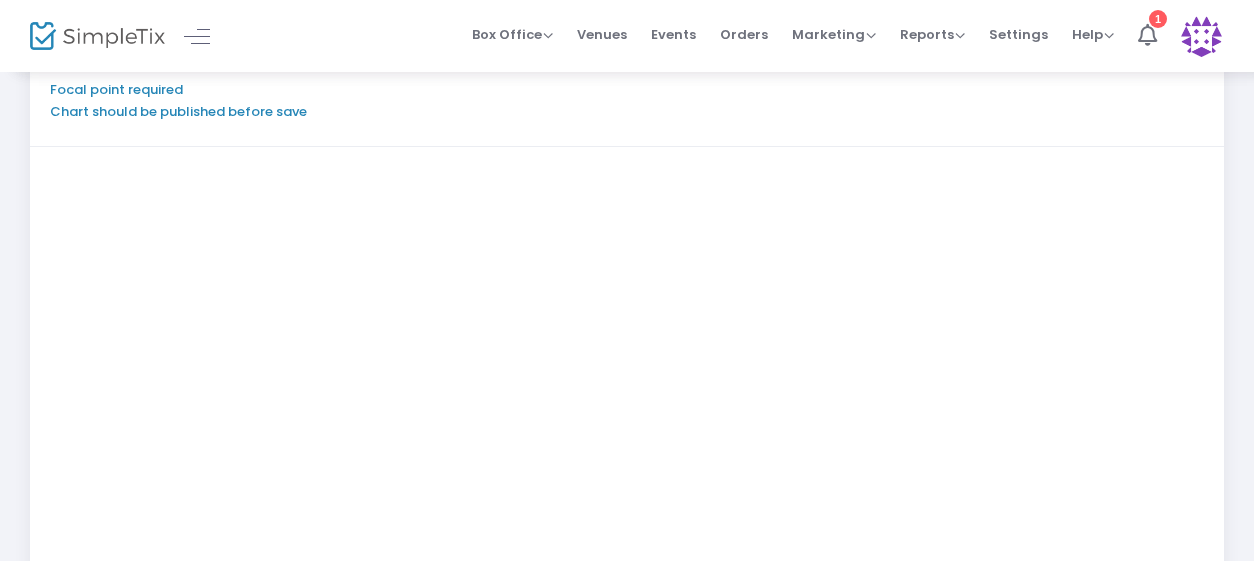 scroll, scrollTop: 0, scrollLeft: 0, axis: both 